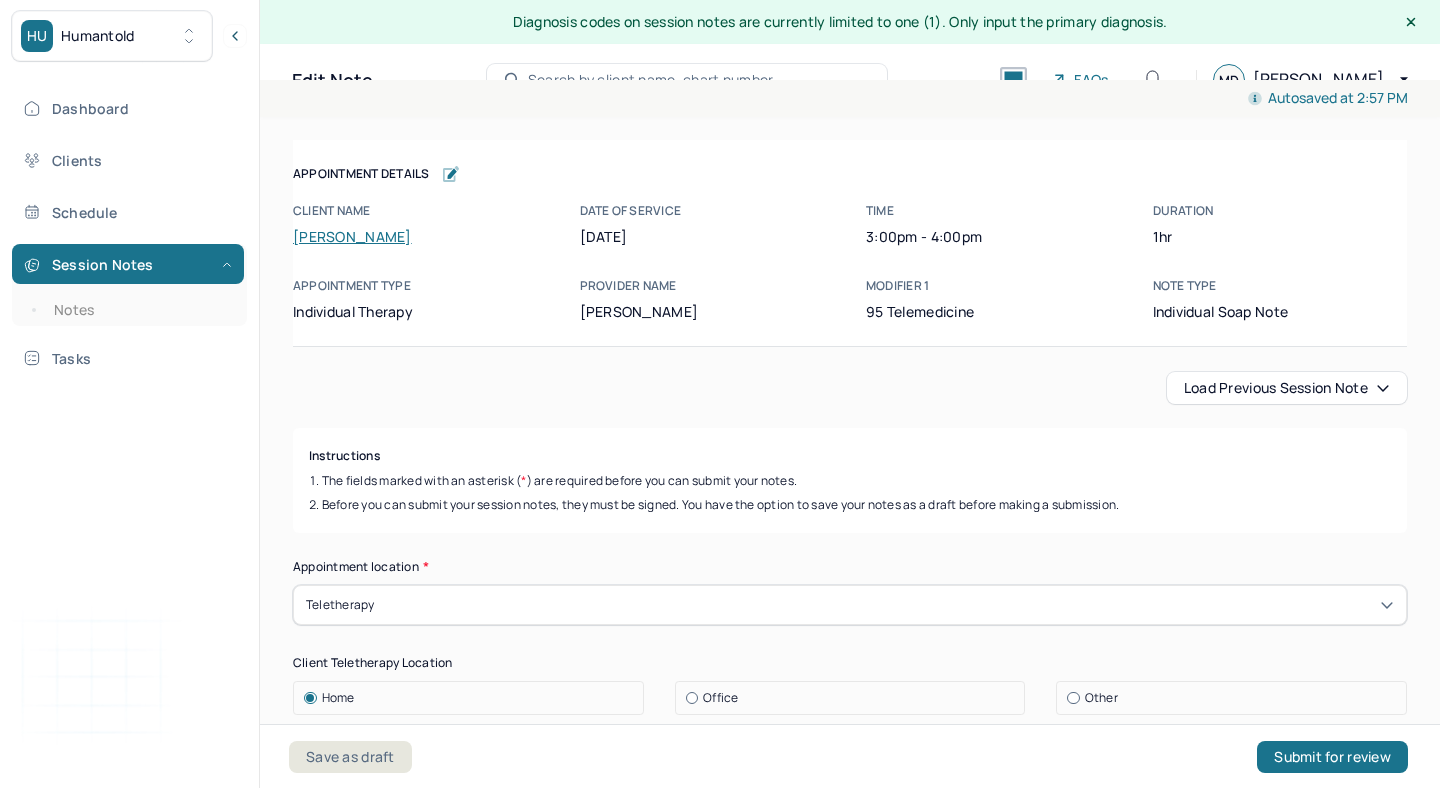 scroll, scrollTop: 36, scrollLeft: 0, axis: vertical 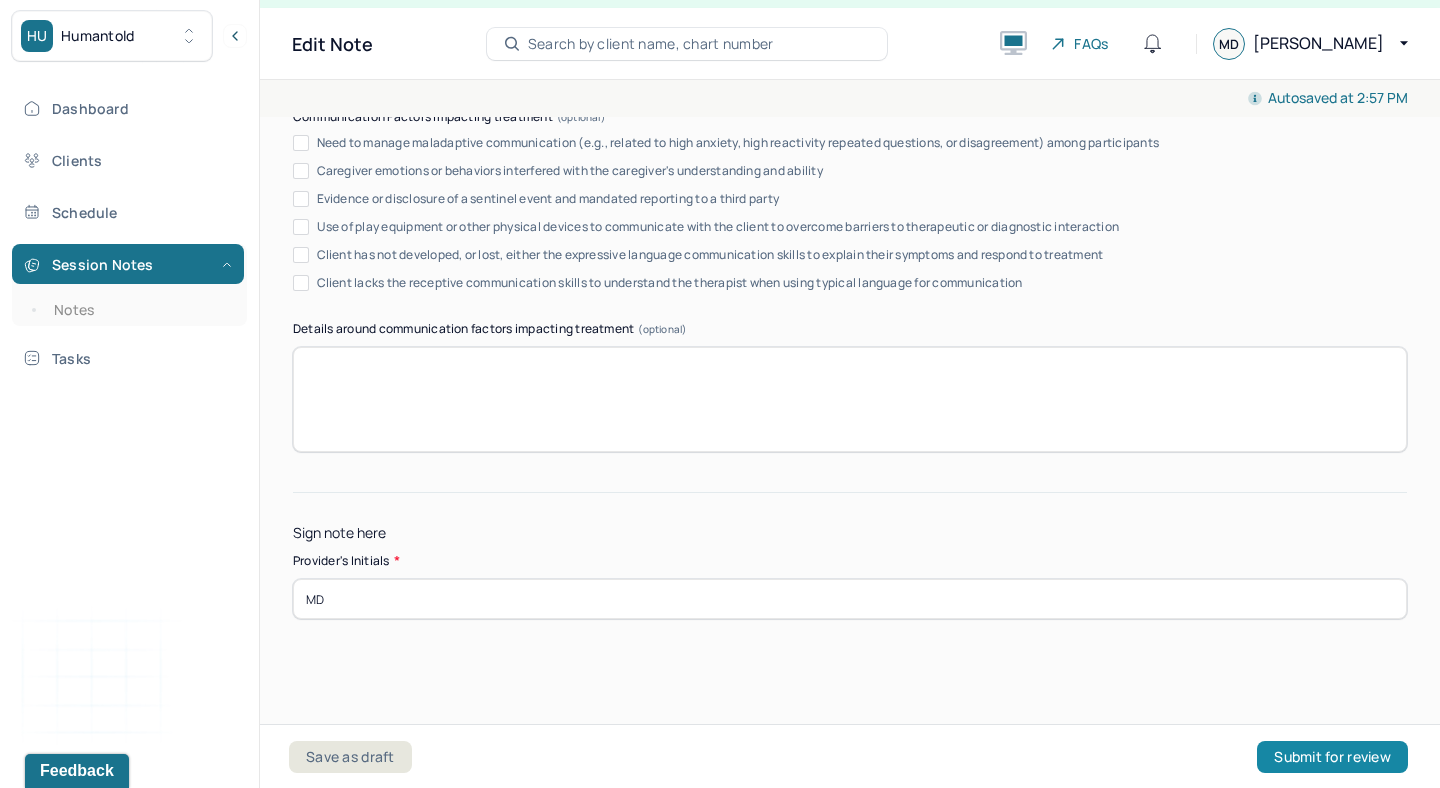 click on "Submit for review" at bounding box center (1332, 757) 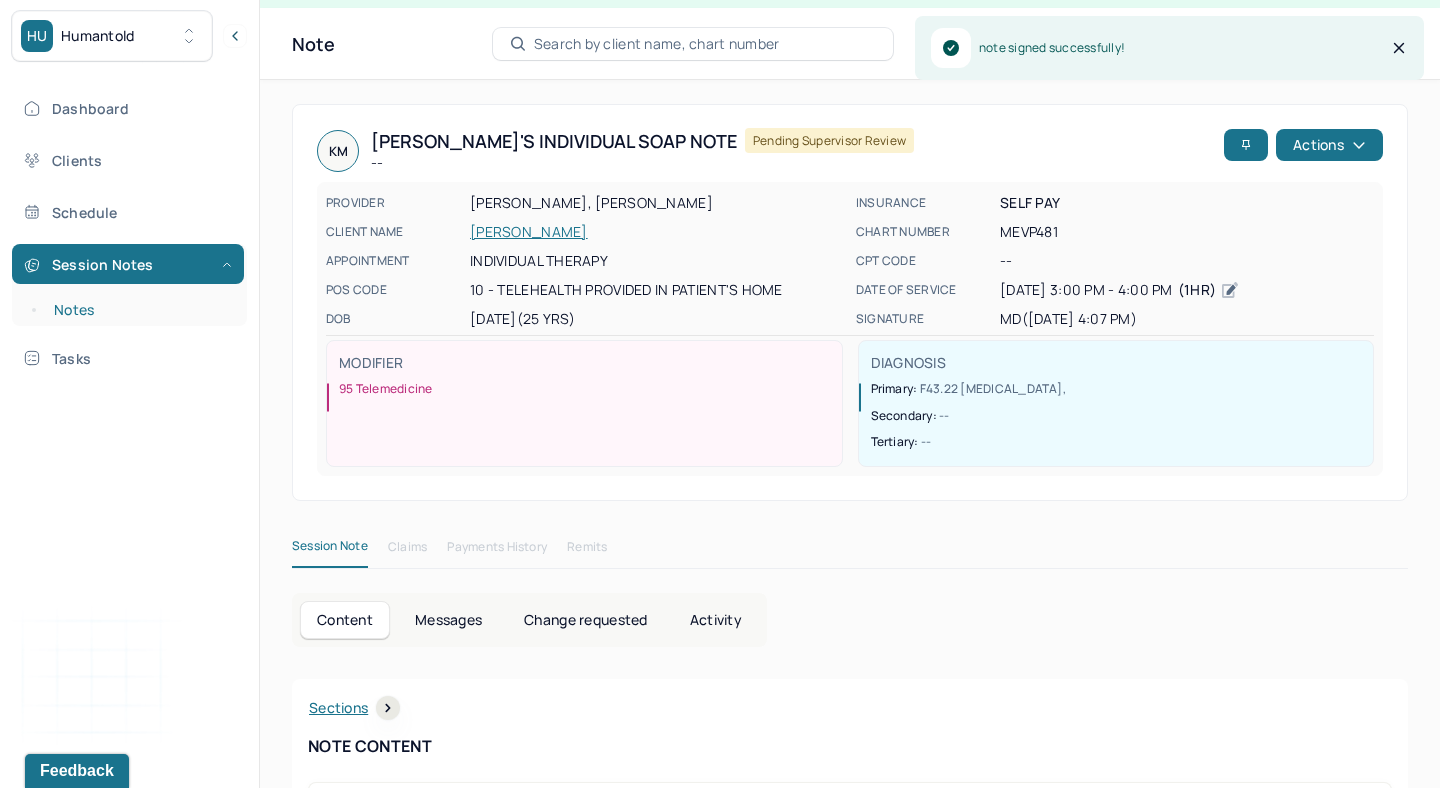 click on "Notes" at bounding box center [139, 310] 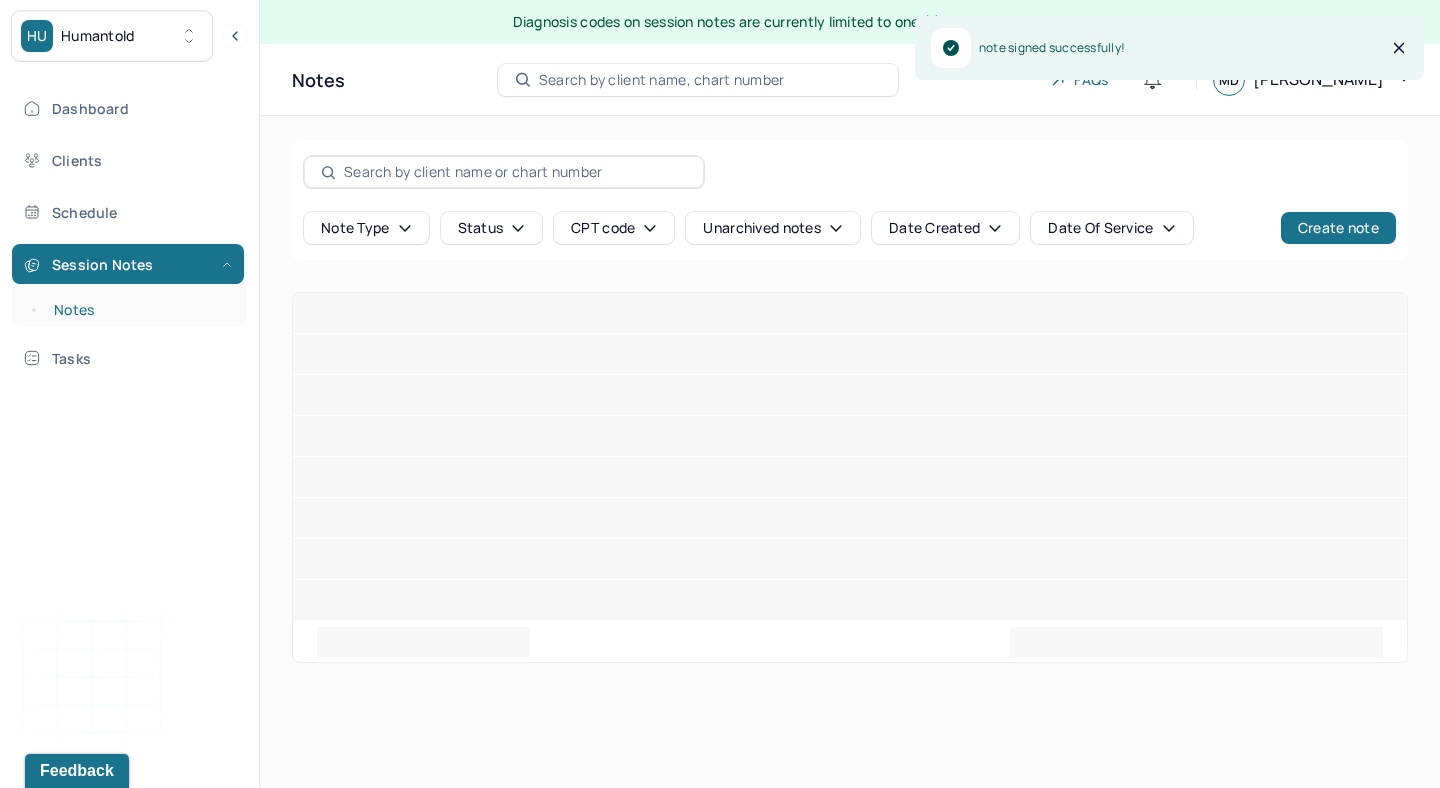 scroll, scrollTop: 0, scrollLeft: 0, axis: both 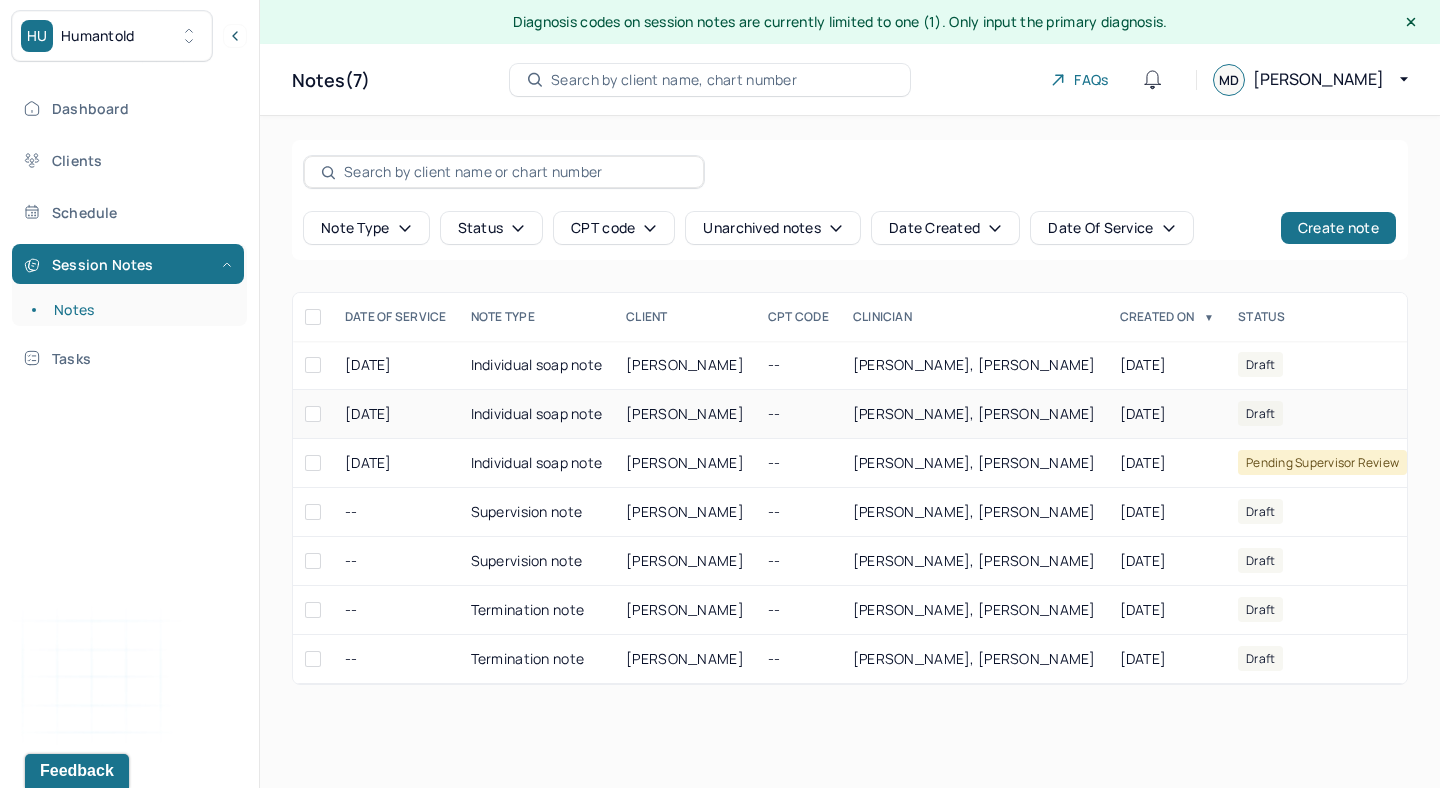 click on "Draft" at bounding box center [1260, 413] 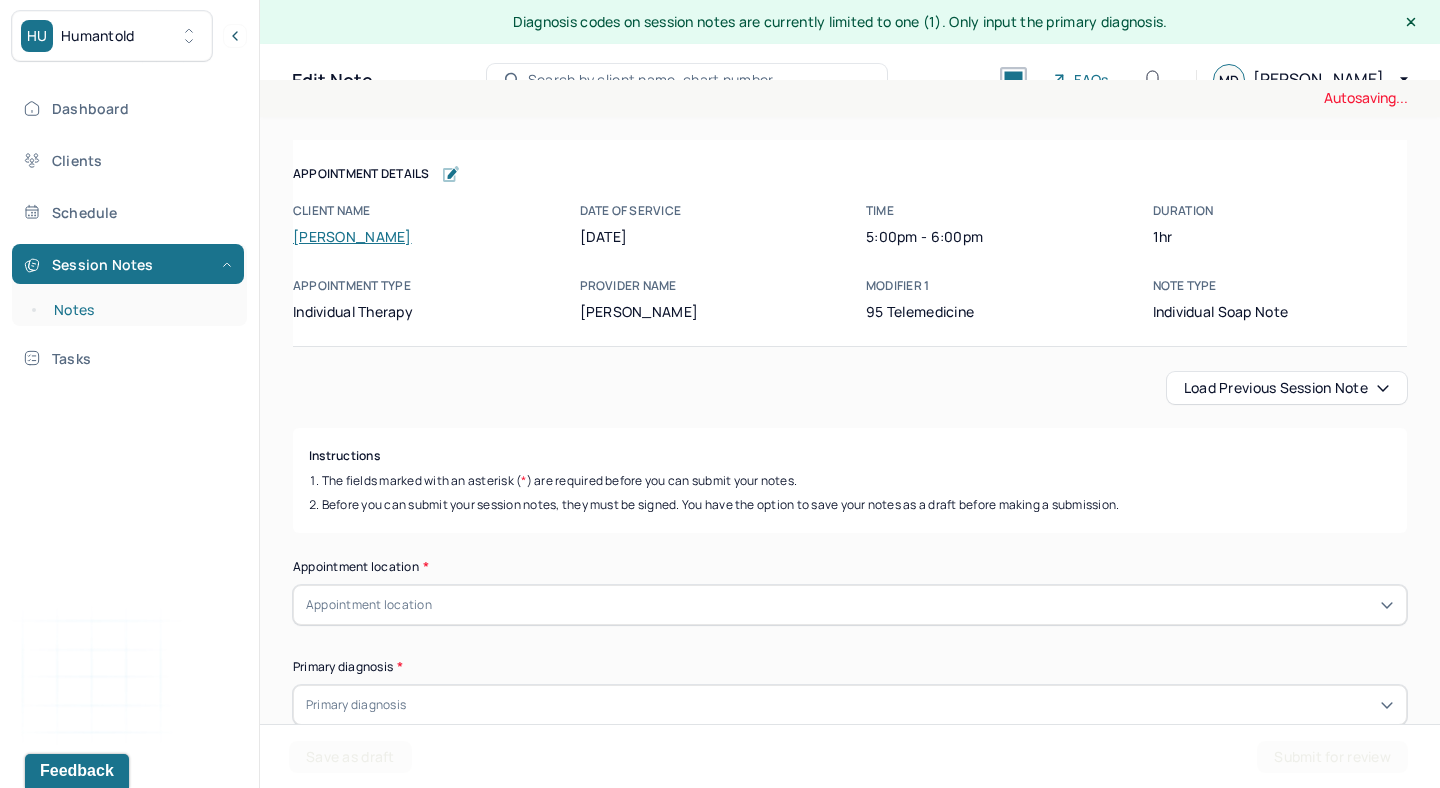 click on "Notes" at bounding box center (139, 310) 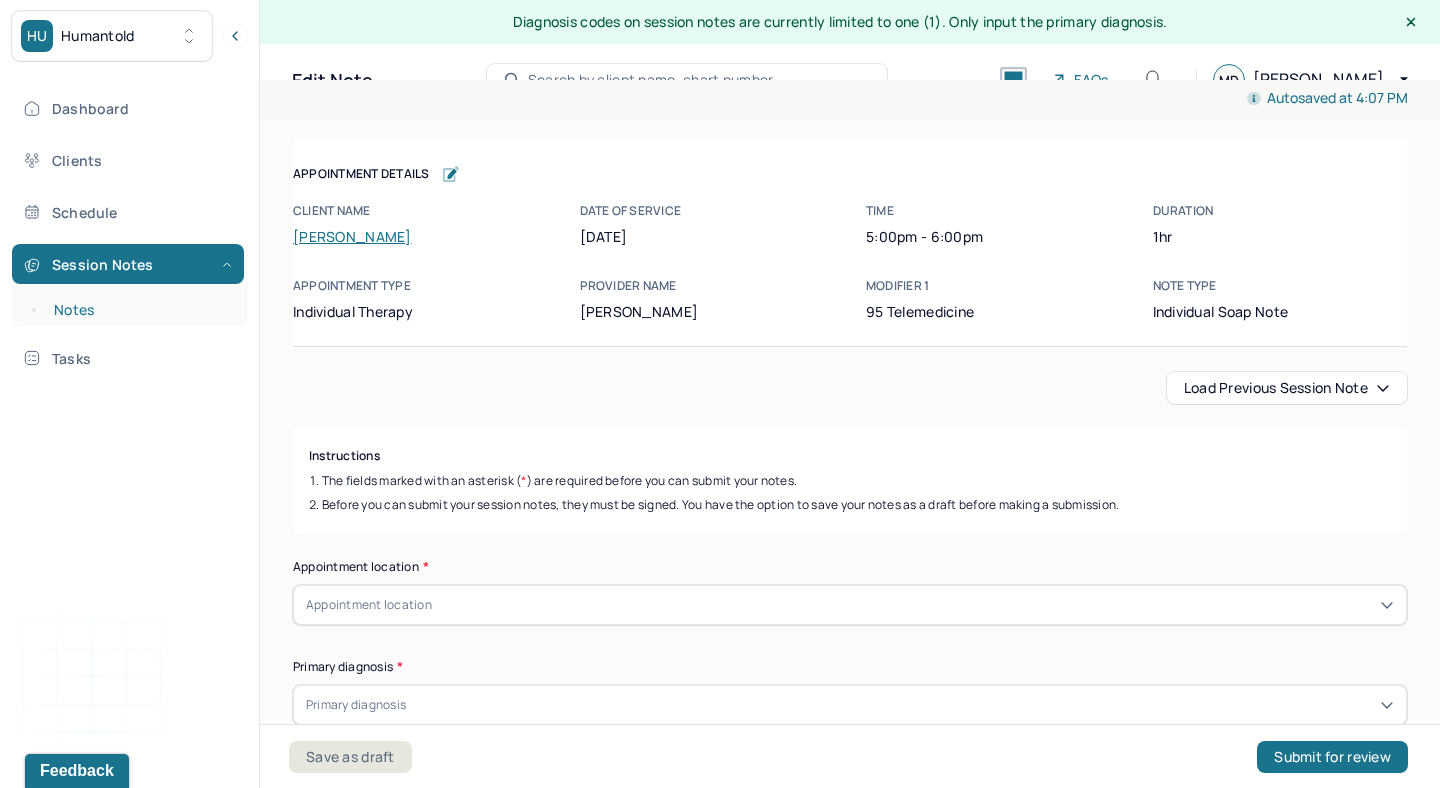 click on "Notes" at bounding box center [139, 310] 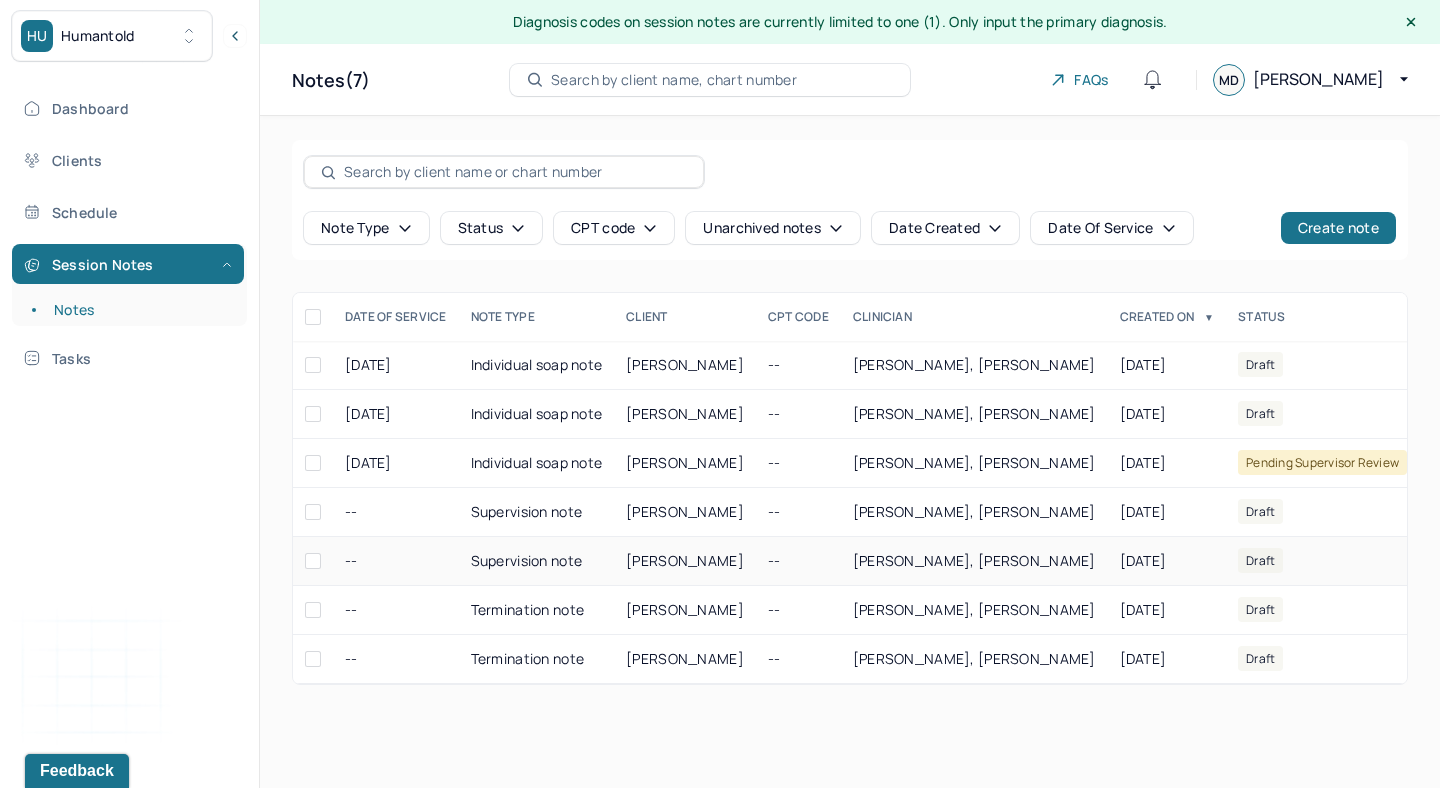 click on "[PERSON_NAME]" at bounding box center (685, 561) 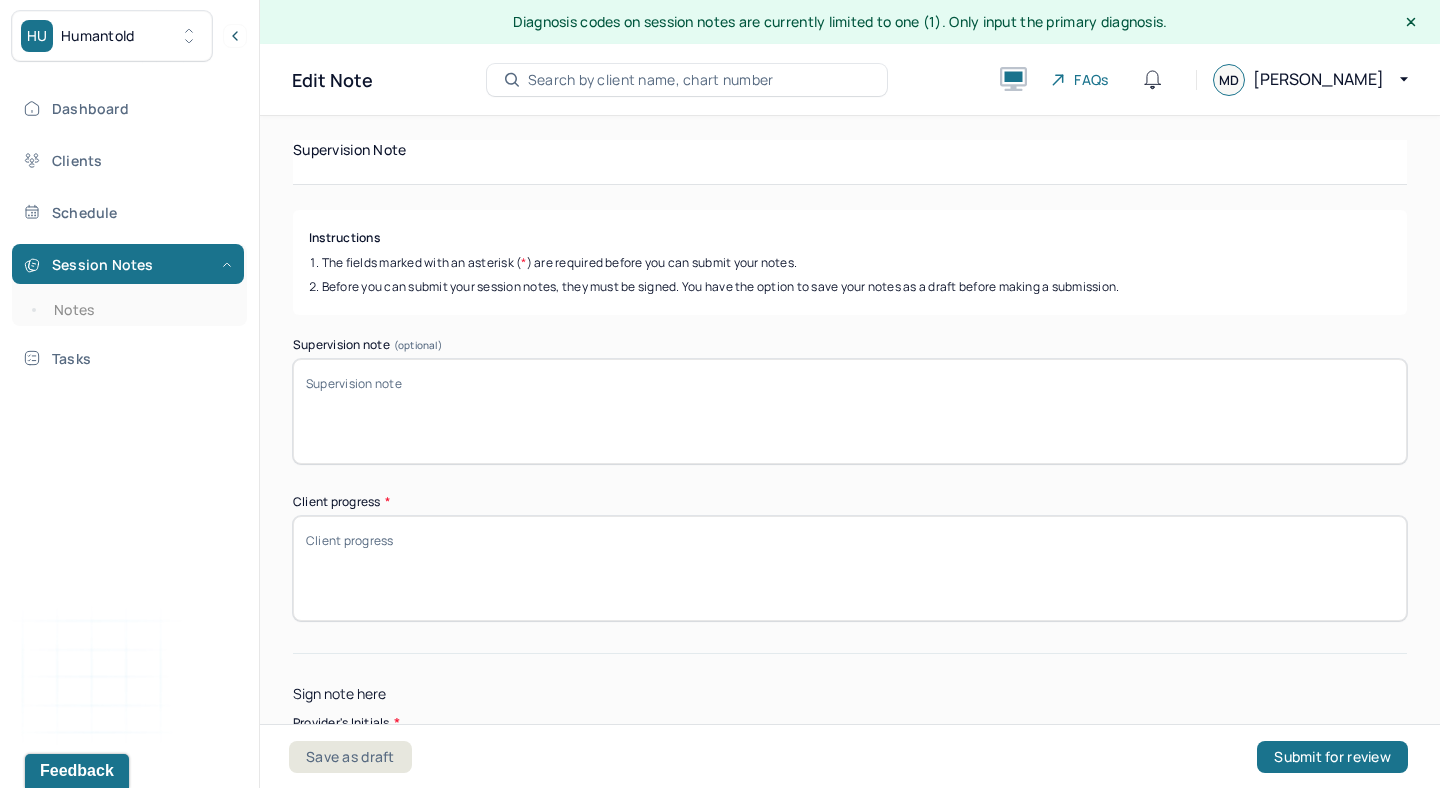 scroll, scrollTop: 244, scrollLeft: 0, axis: vertical 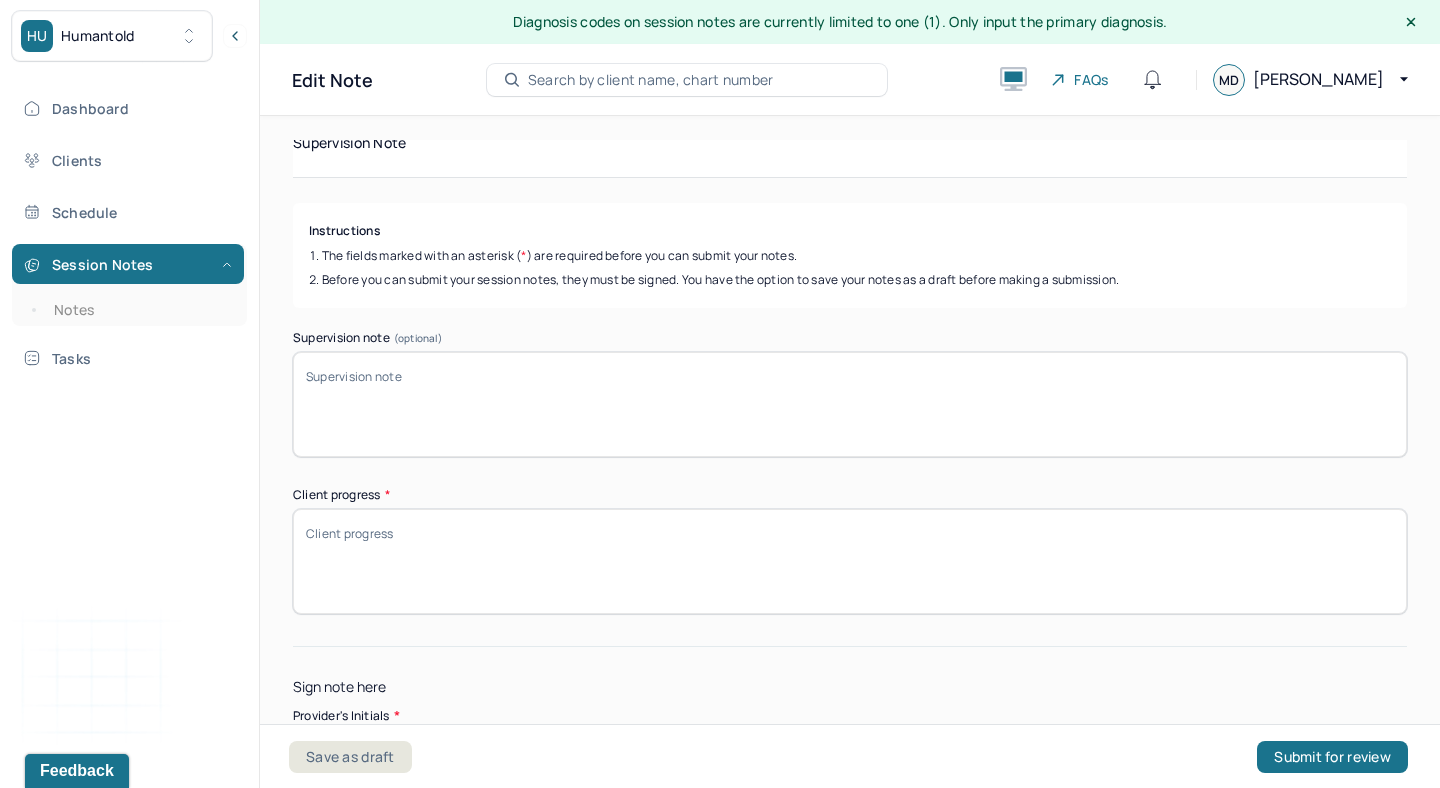 click on "Client progress *" at bounding box center [850, 561] 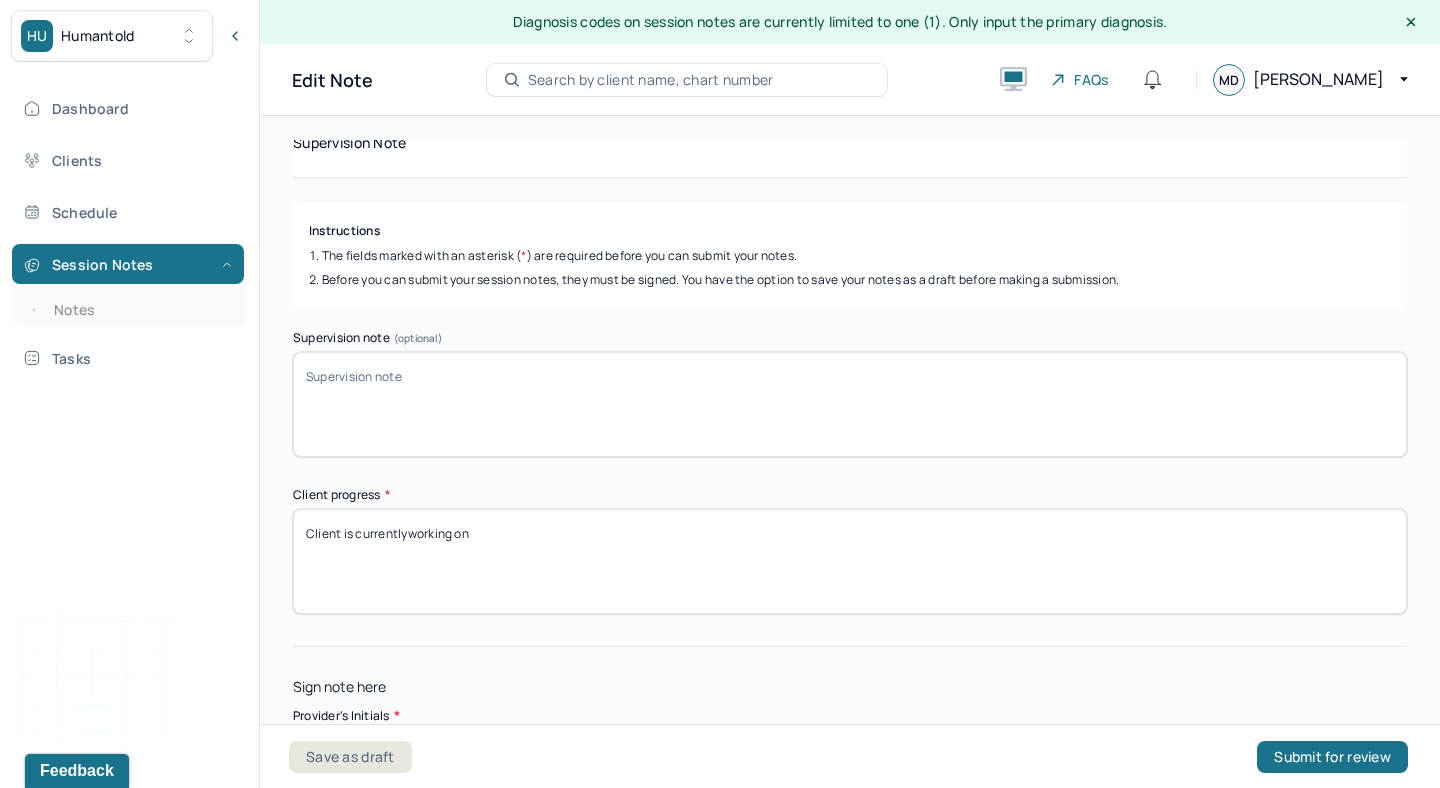 click on "Client is currentlyworking on" at bounding box center (850, 561) 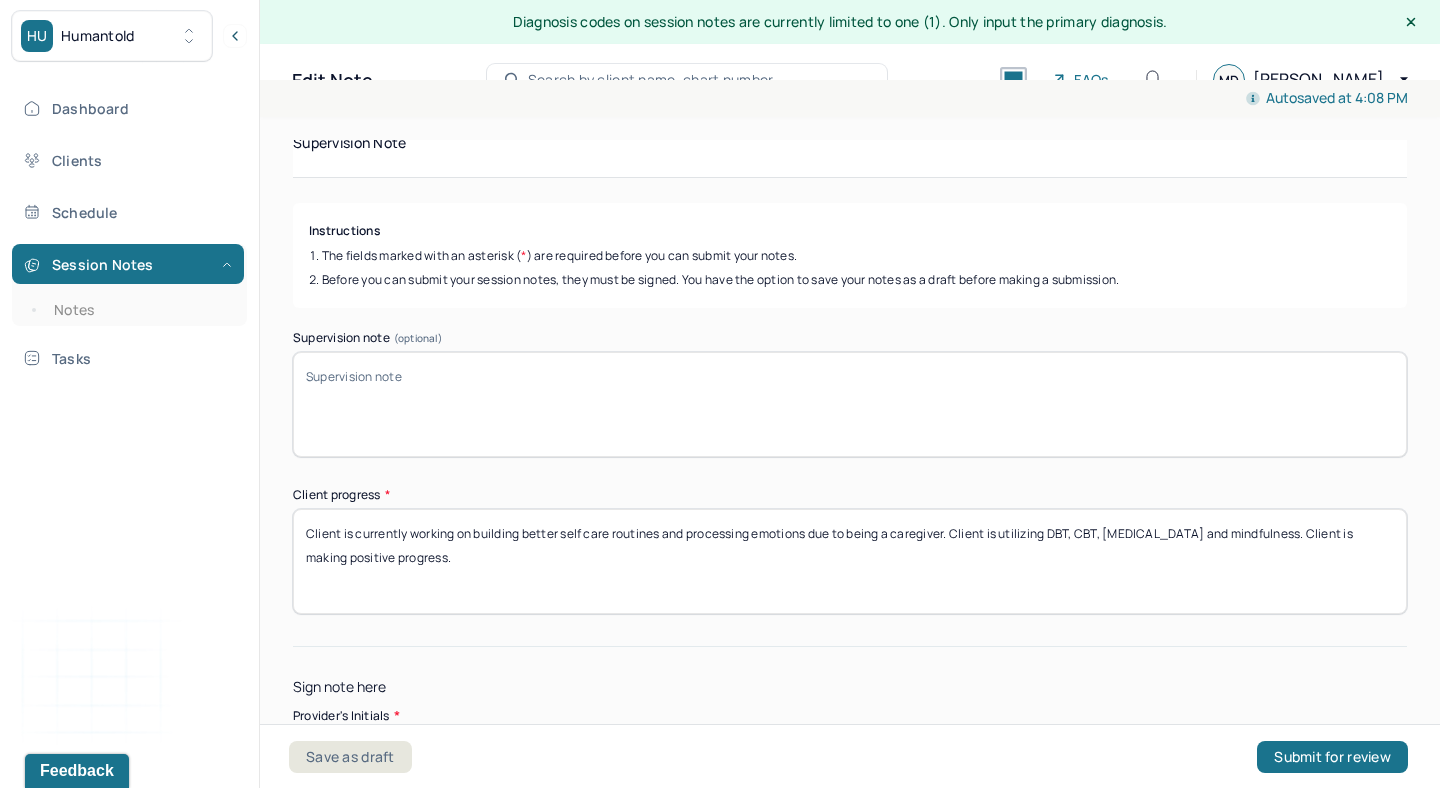 scroll, scrollTop: 369, scrollLeft: 0, axis: vertical 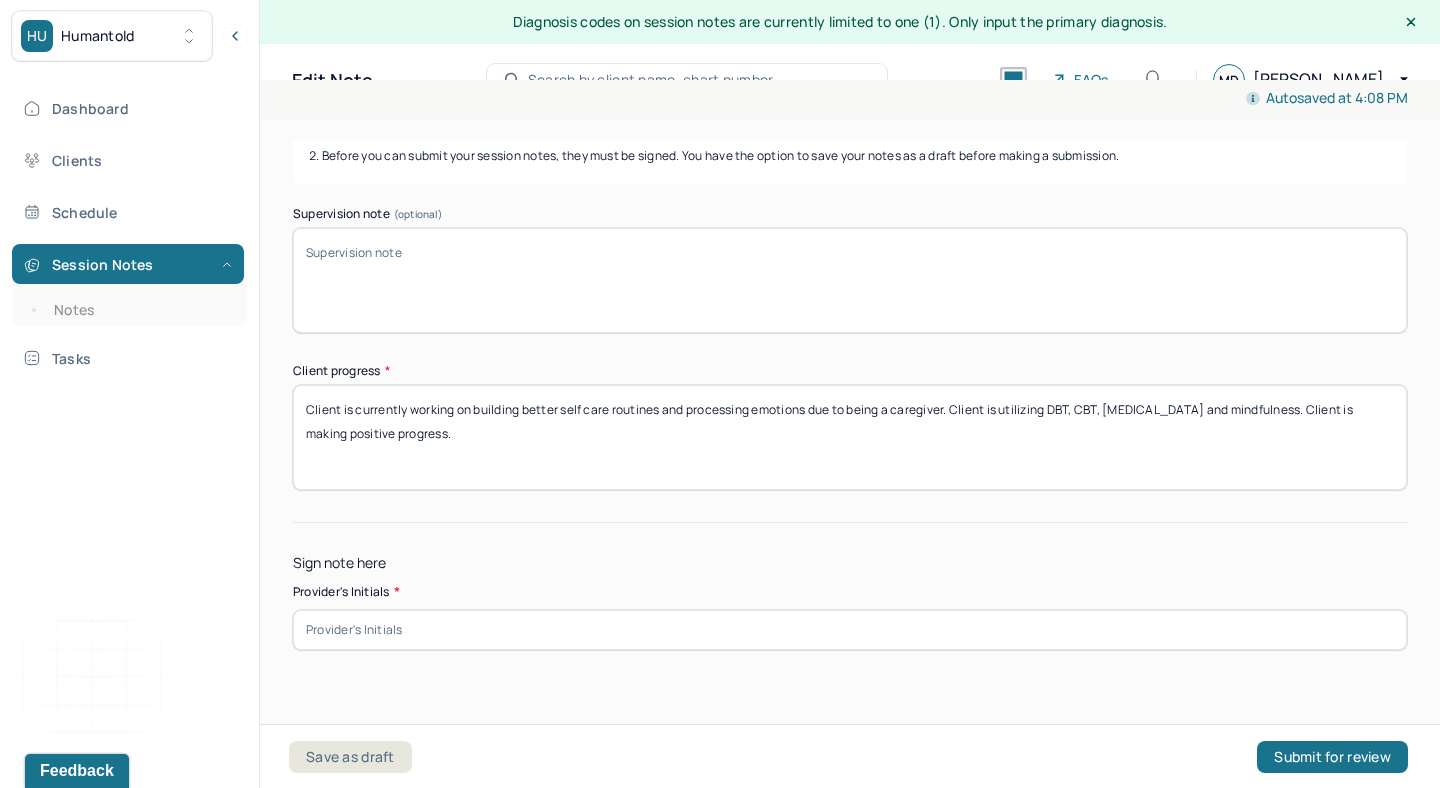 type on "Client is currently working on building better self care routines and processing emotions due to being a caregiver. Client is utilizing DBT, CBT, [MEDICAL_DATA] and mindfulness. Client is making positive progress." 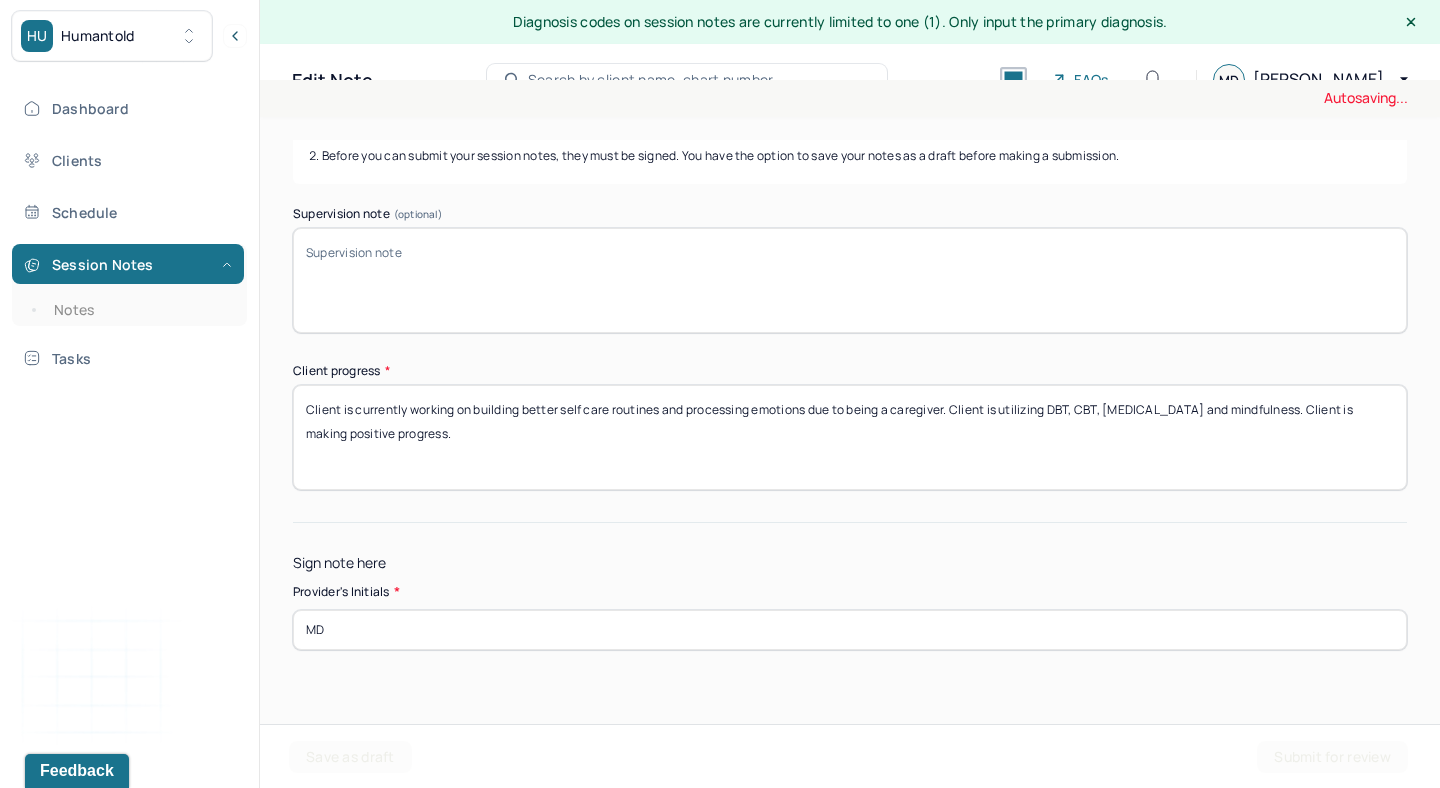 type on "MD" 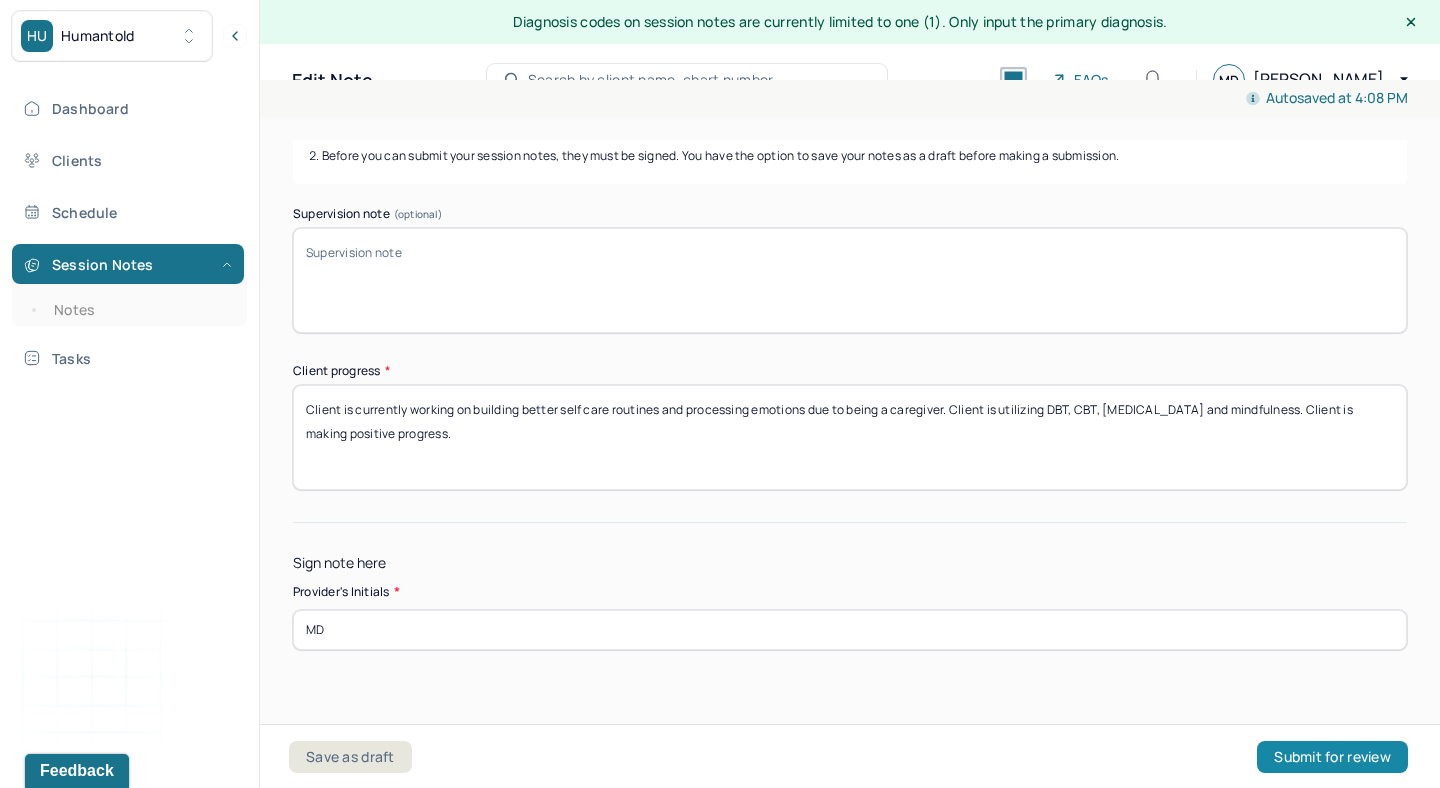 click on "Submit for review" at bounding box center (1332, 757) 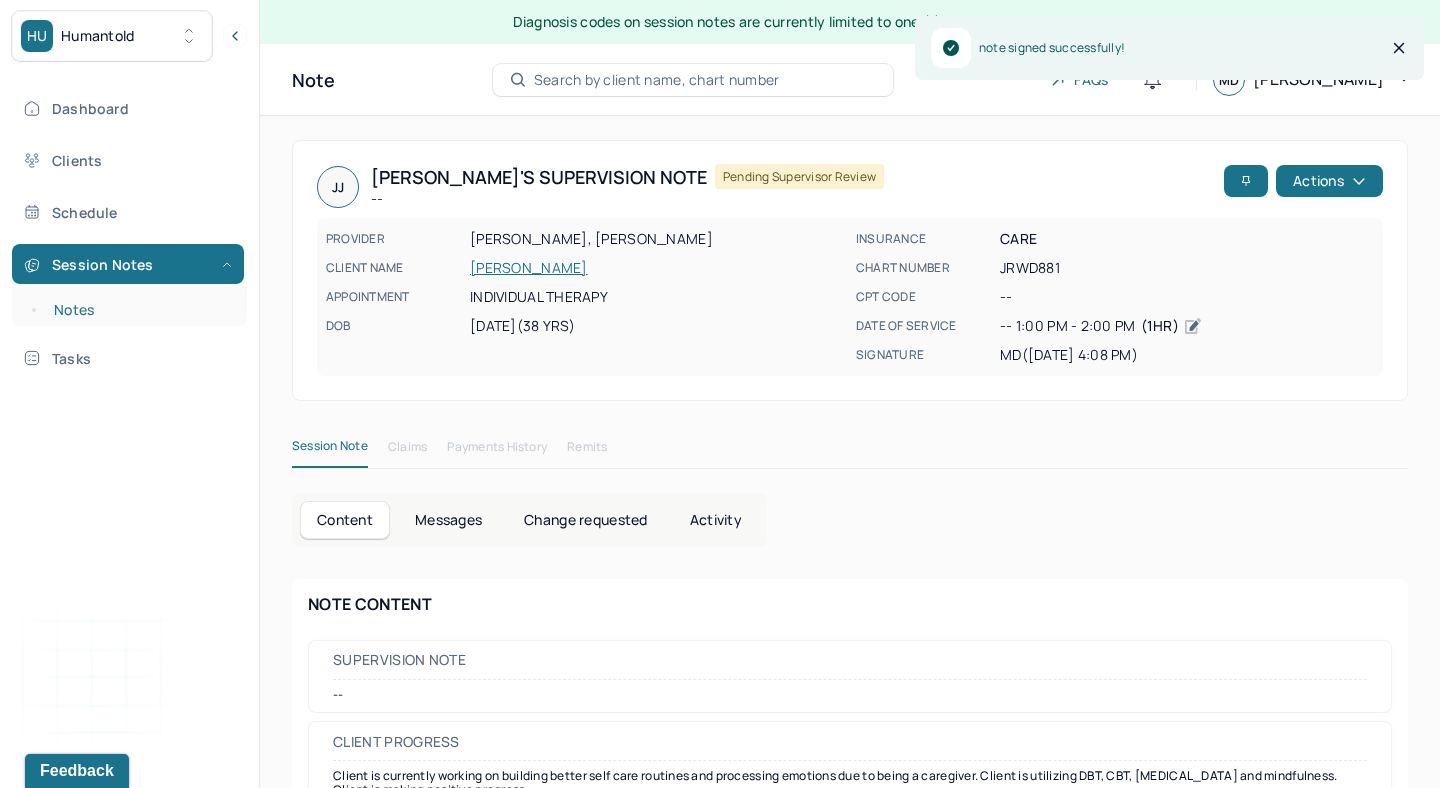 click on "Notes" at bounding box center [139, 310] 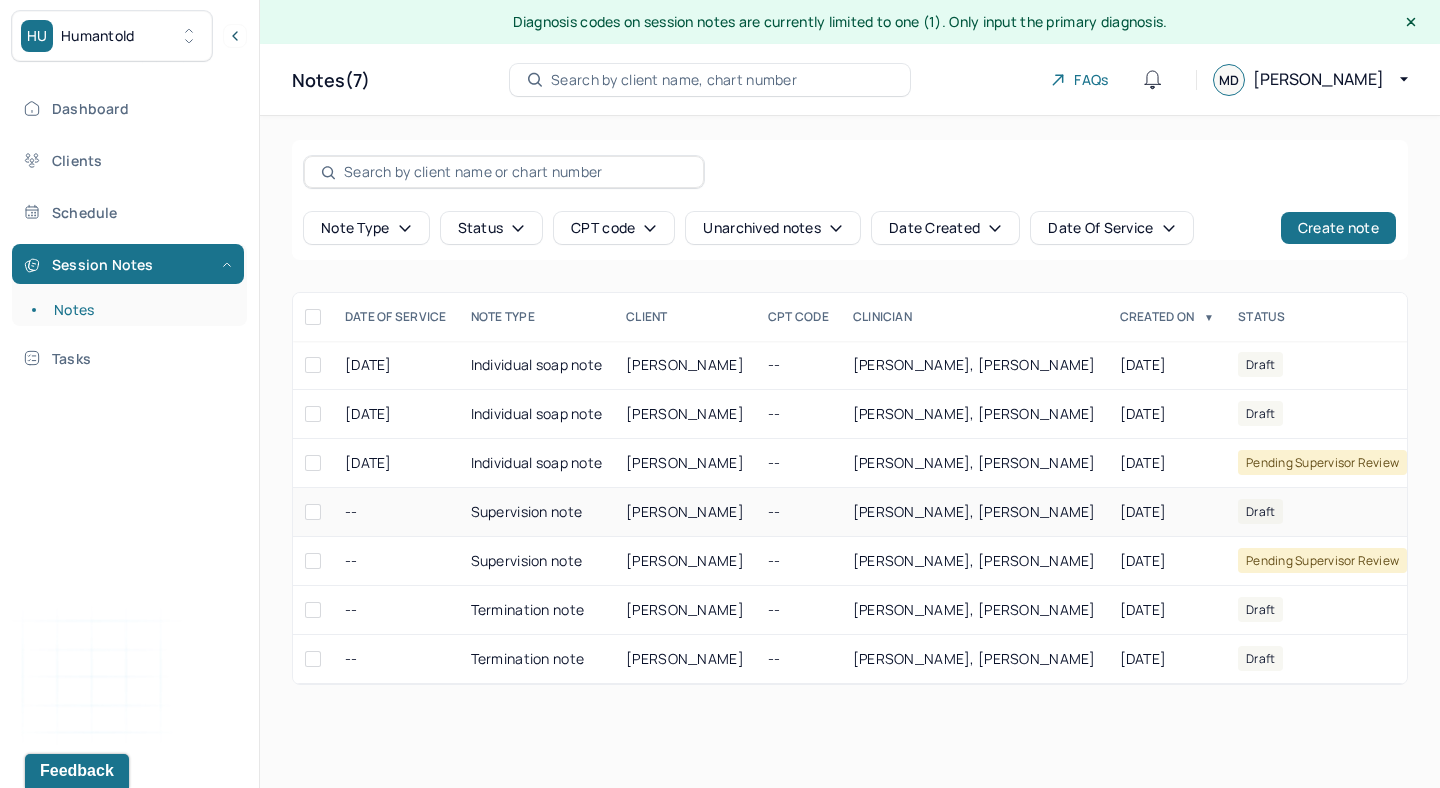 click on "Draft" at bounding box center (1322, 512) 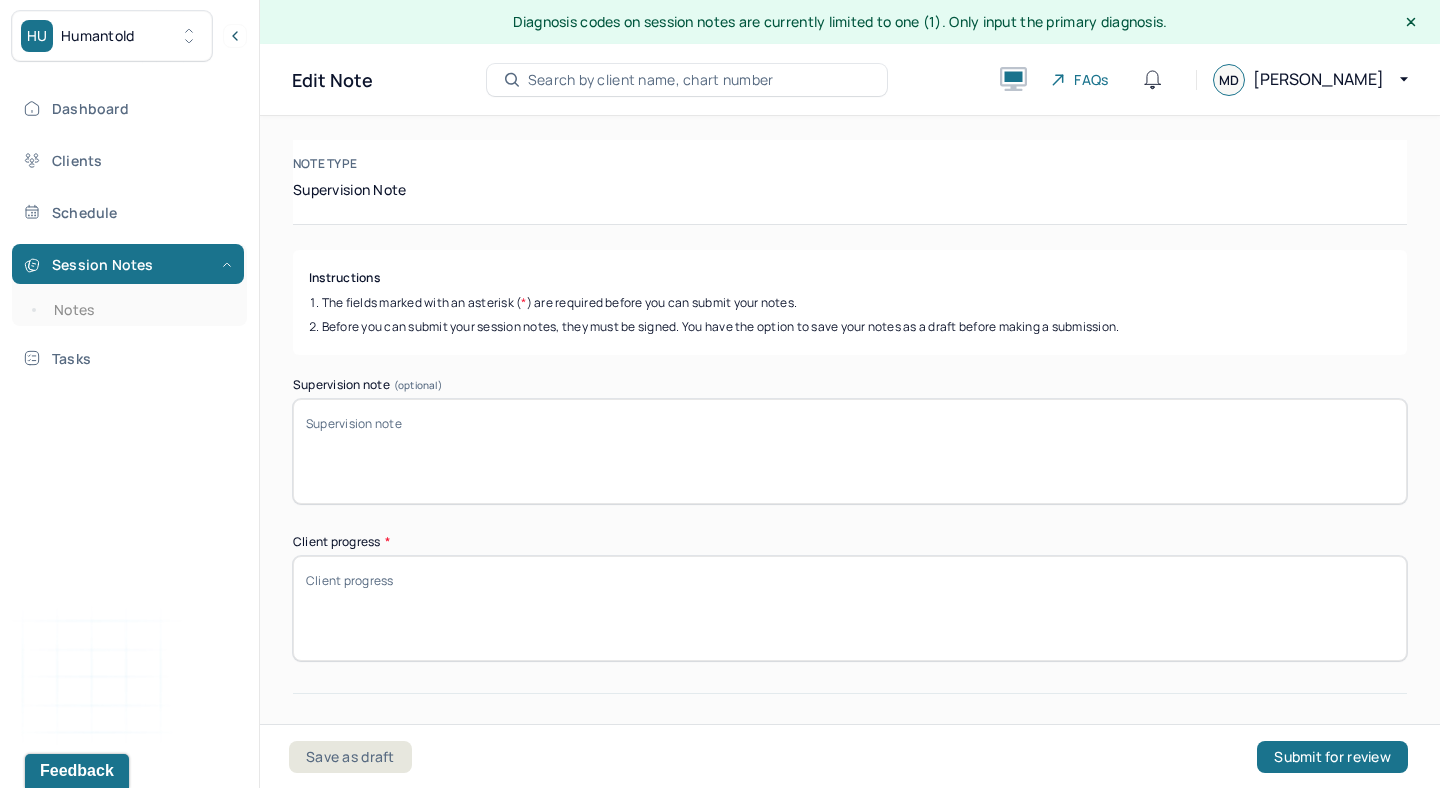 scroll, scrollTop: 219, scrollLeft: 0, axis: vertical 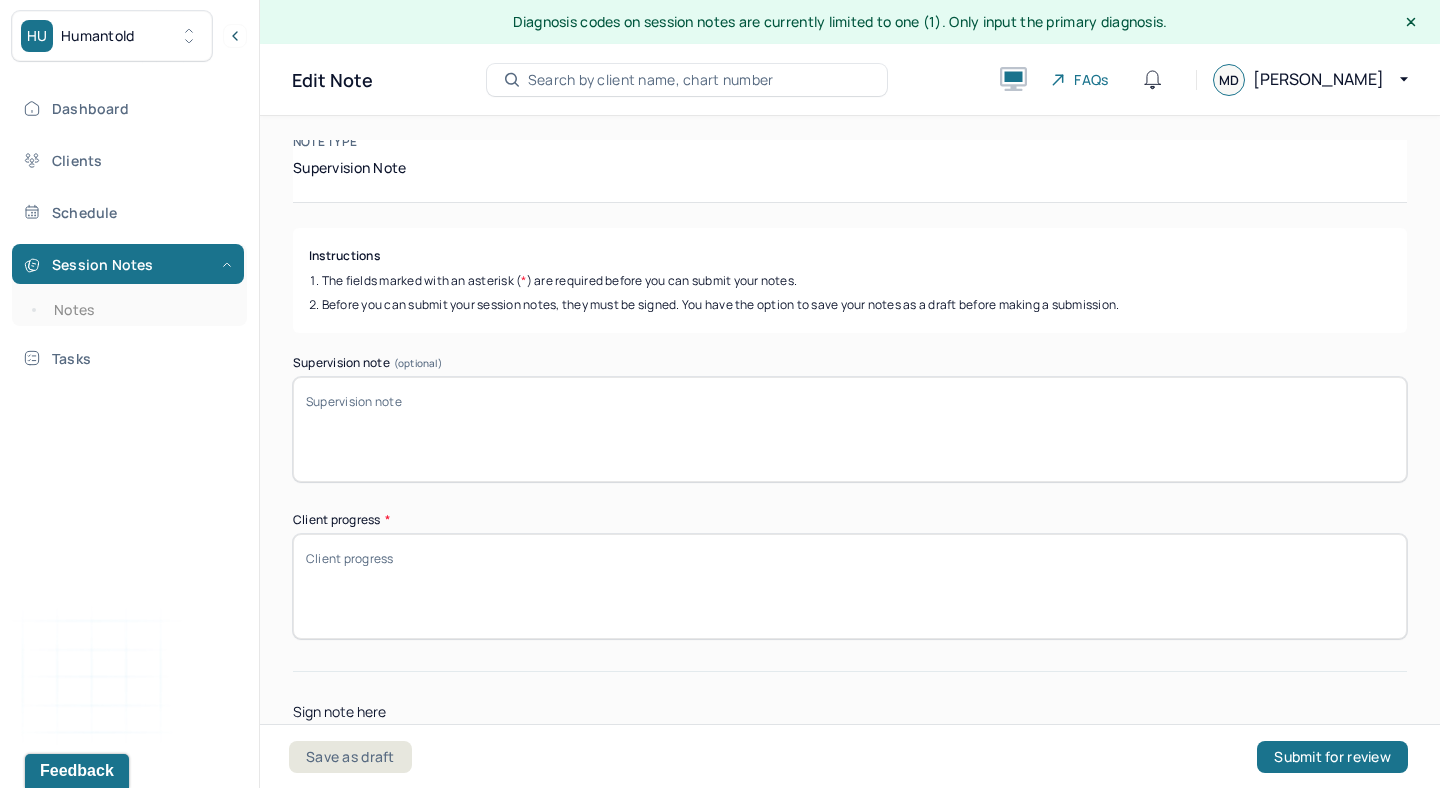 click on "Client progress *" at bounding box center (850, 586) 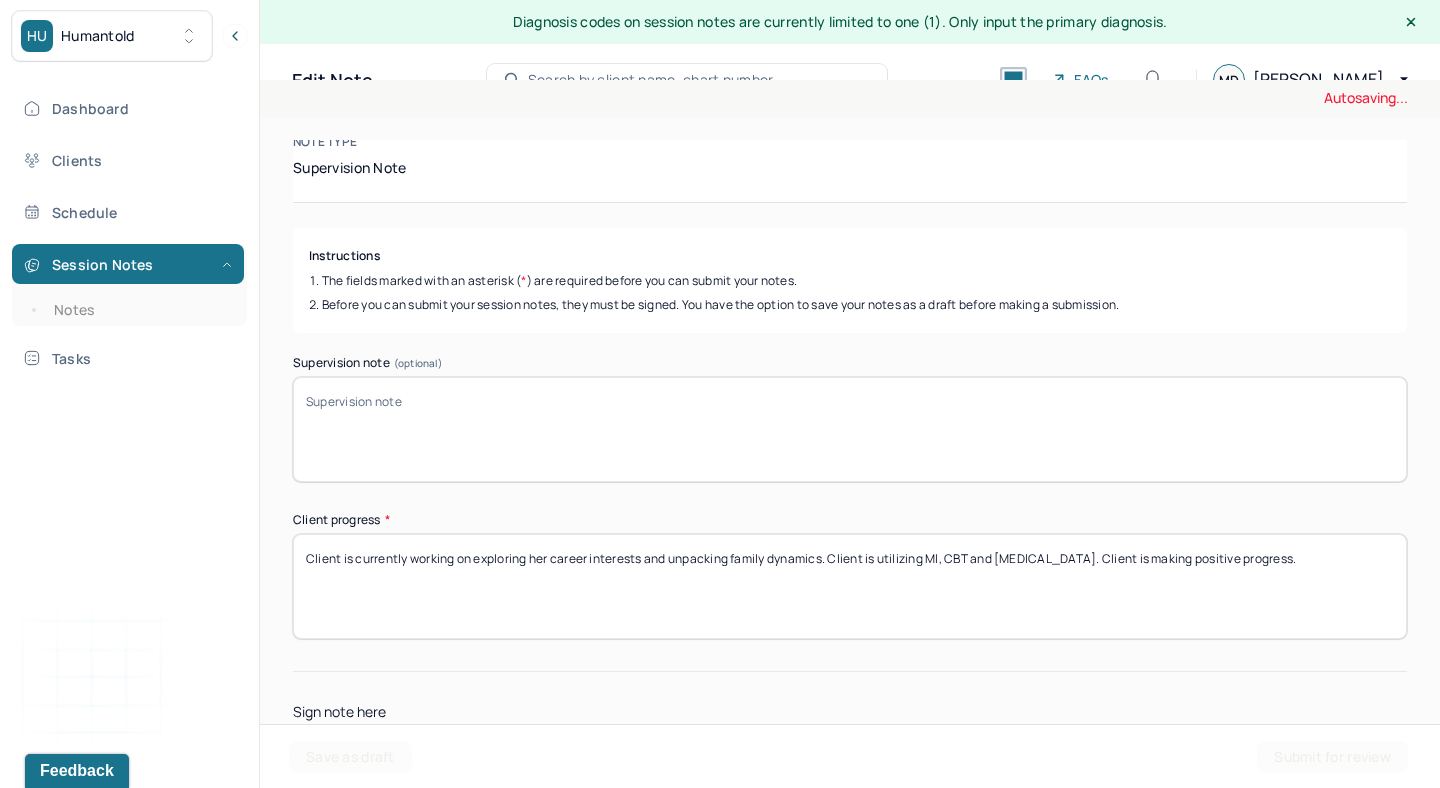 scroll, scrollTop: 369, scrollLeft: 0, axis: vertical 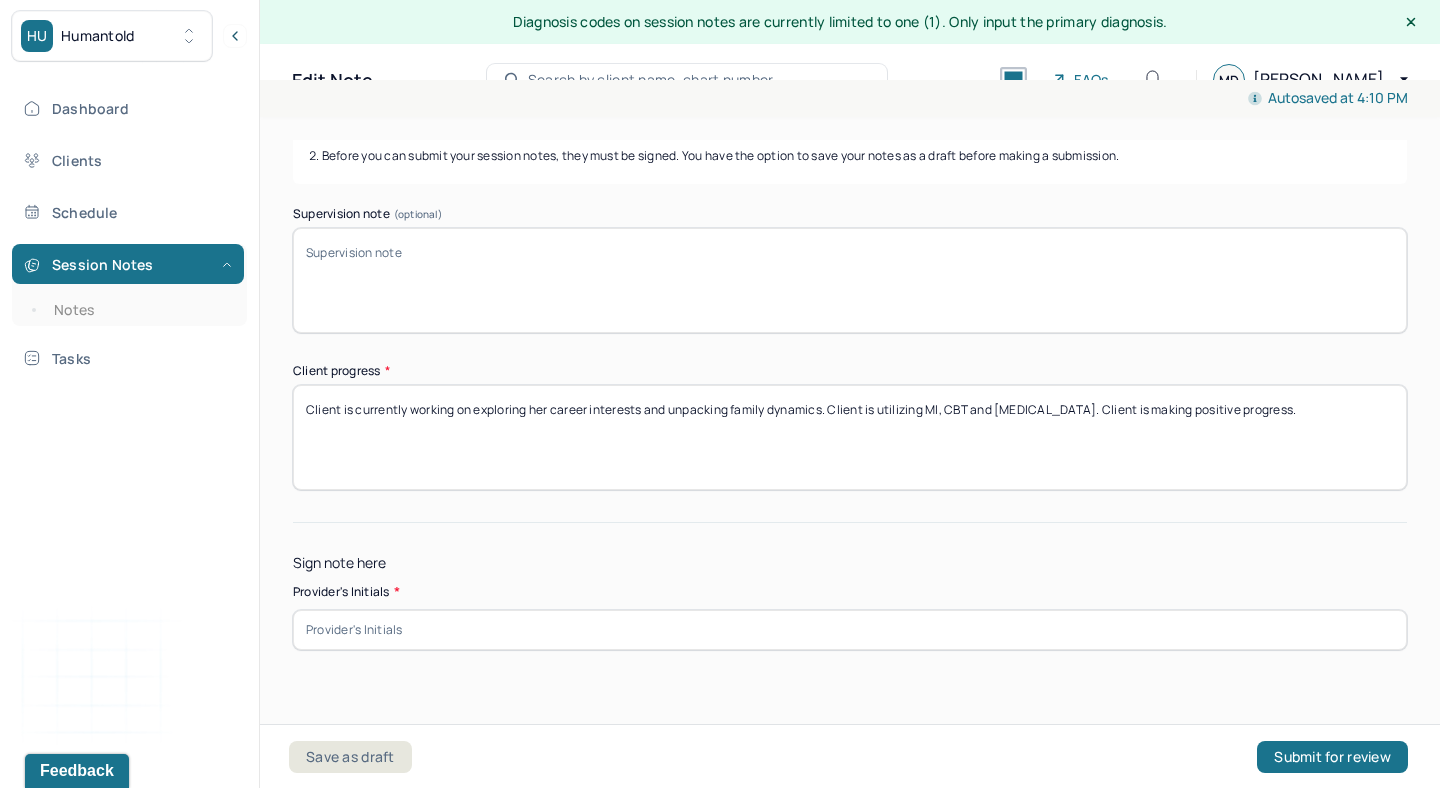 type on "Client is currently working on exploring her career interests and unpacking family dynamics. Client is utilizing MI, CBT and [MEDICAL_DATA]. Client is making positive progress." 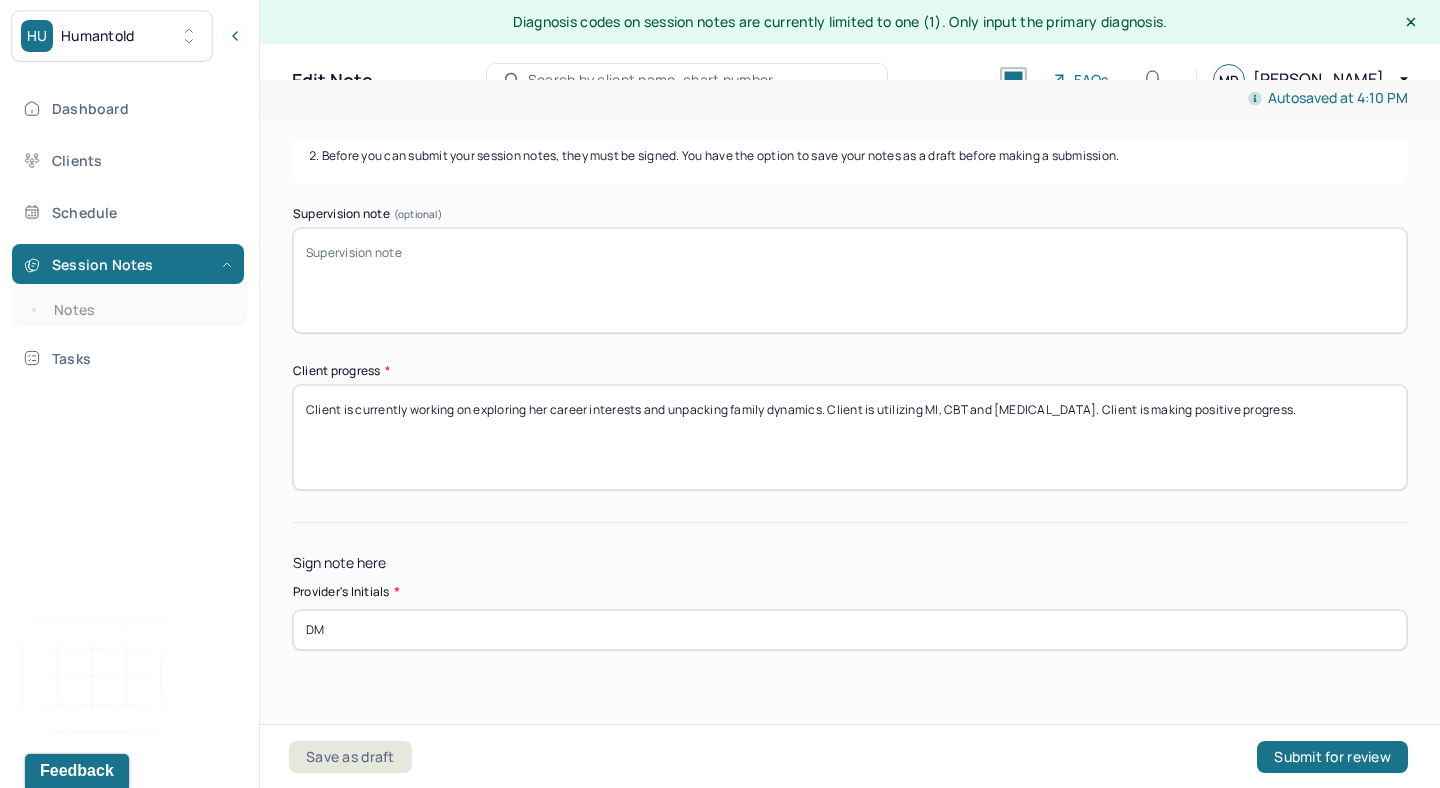 type on "D" 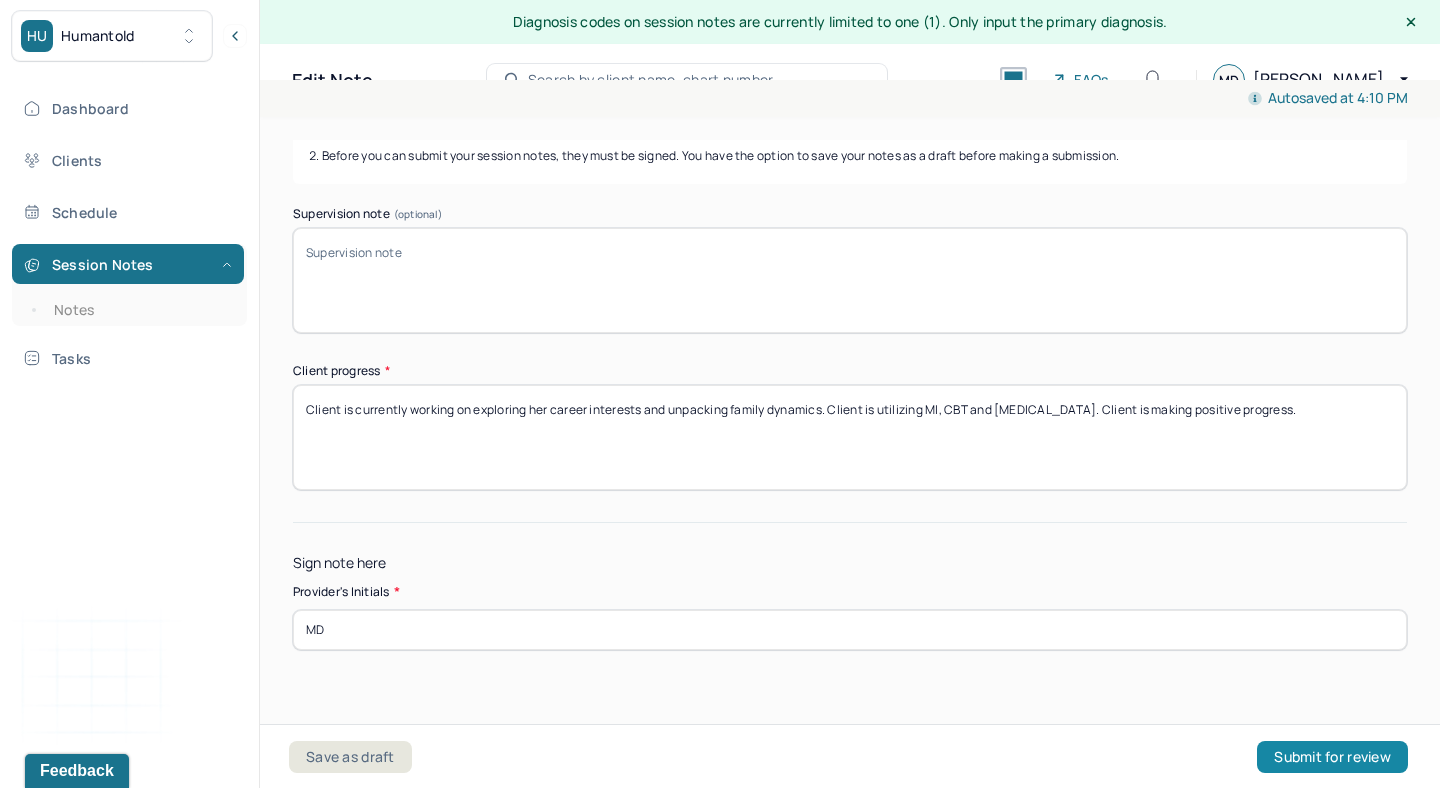 type on "MD" 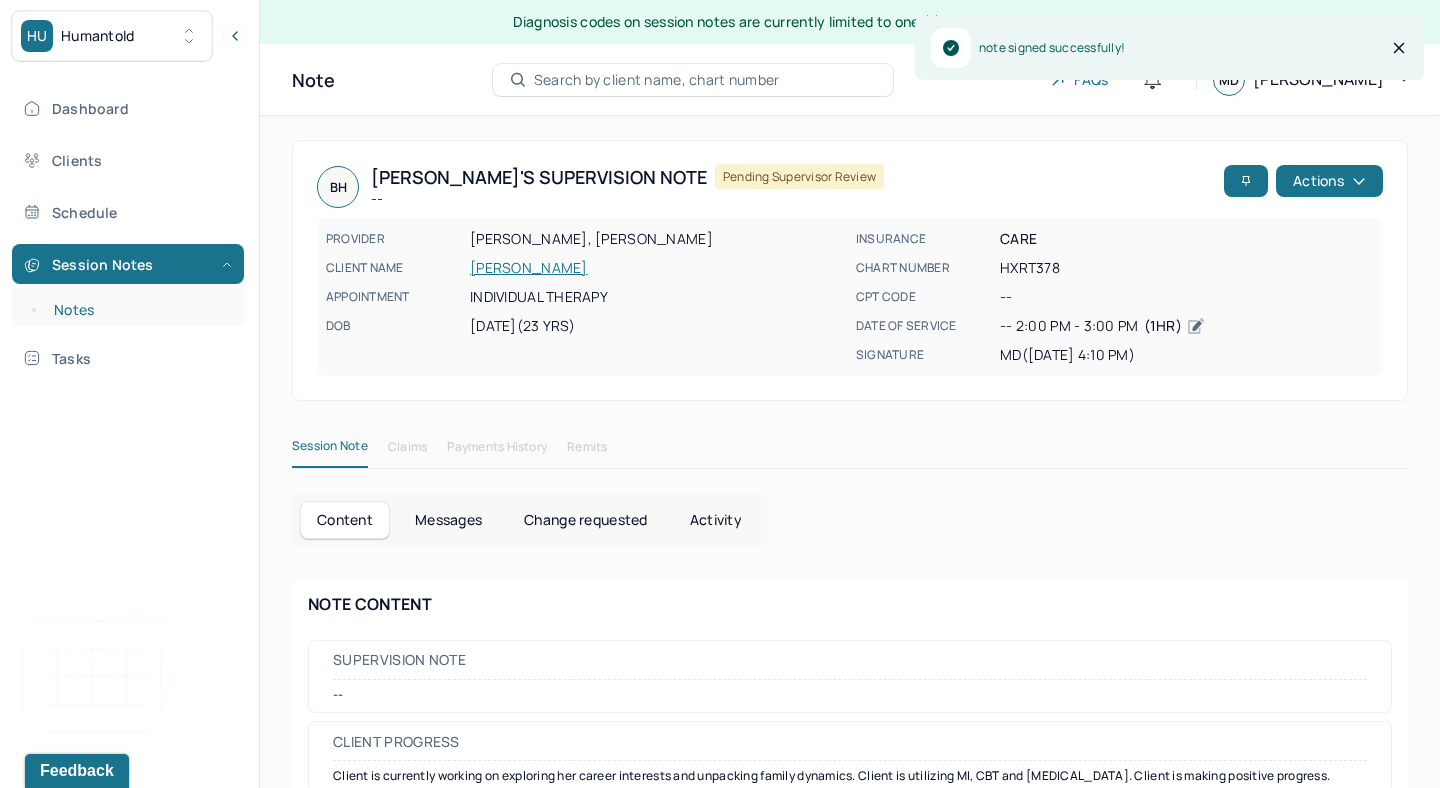 click on "Notes" at bounding box center (139, 310) 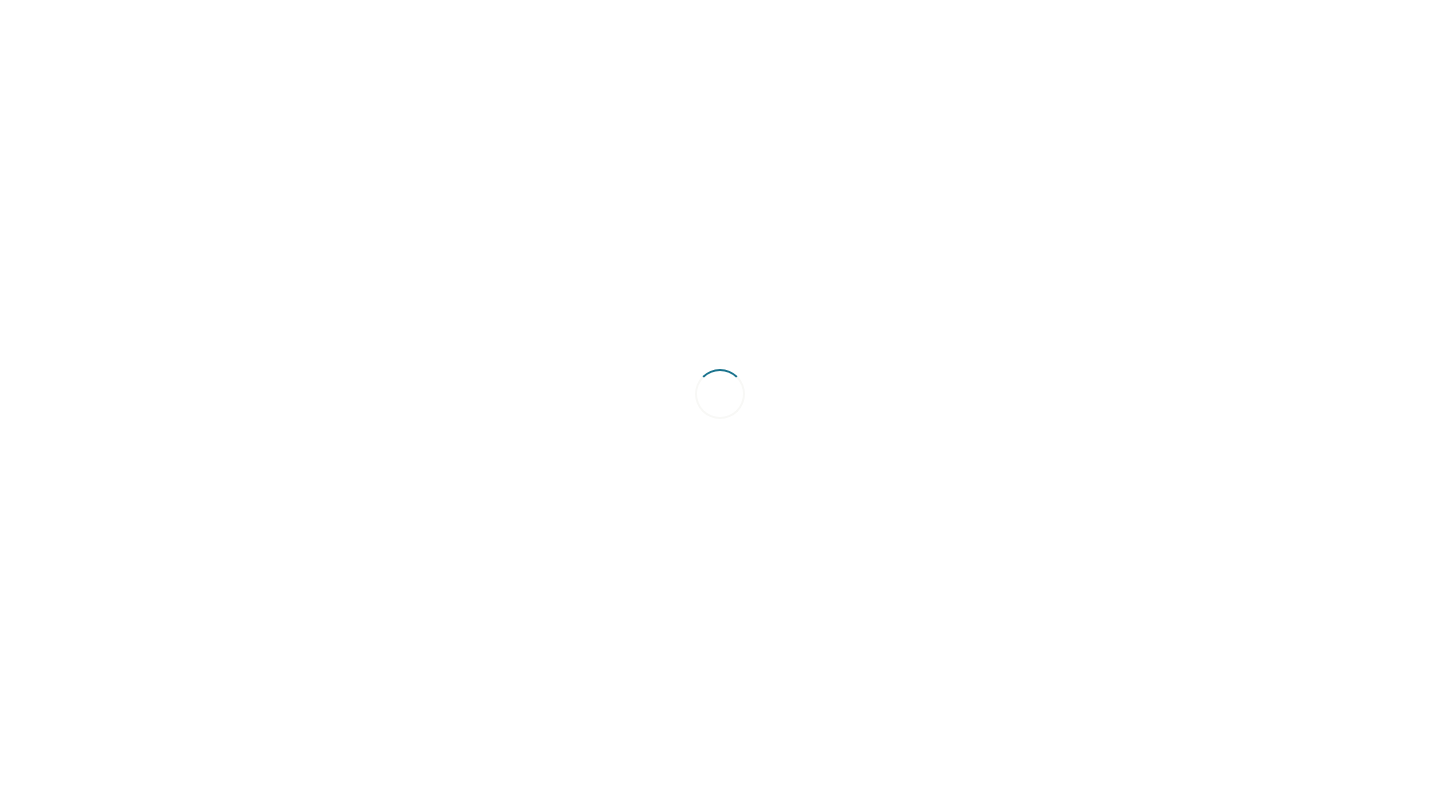 scroll, scrollTop: 0, scrollLeft: 0, axis: both 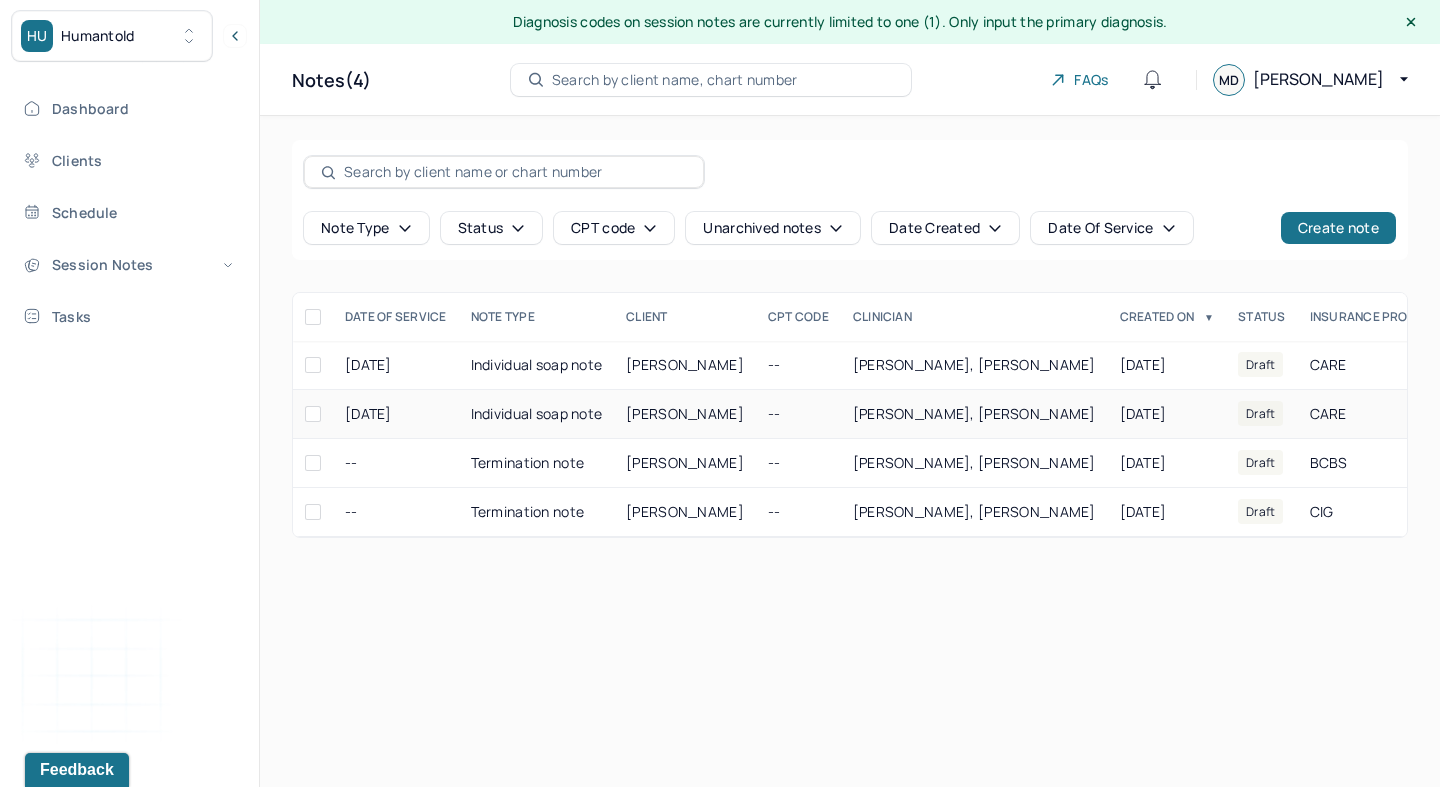click on "--" at bounding box center [798, 414] 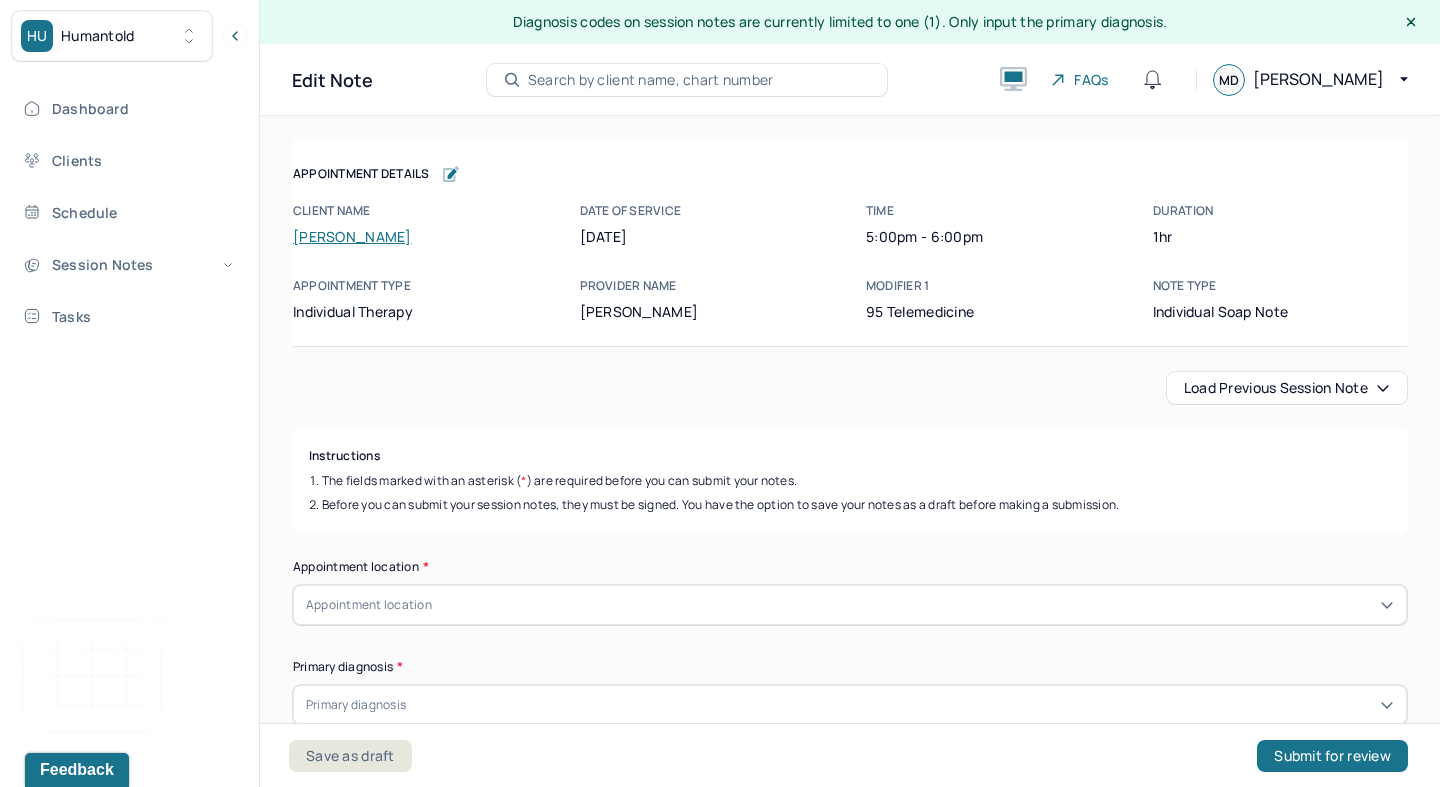 click on "Load previous session note" at bounding box center [1287, 388] 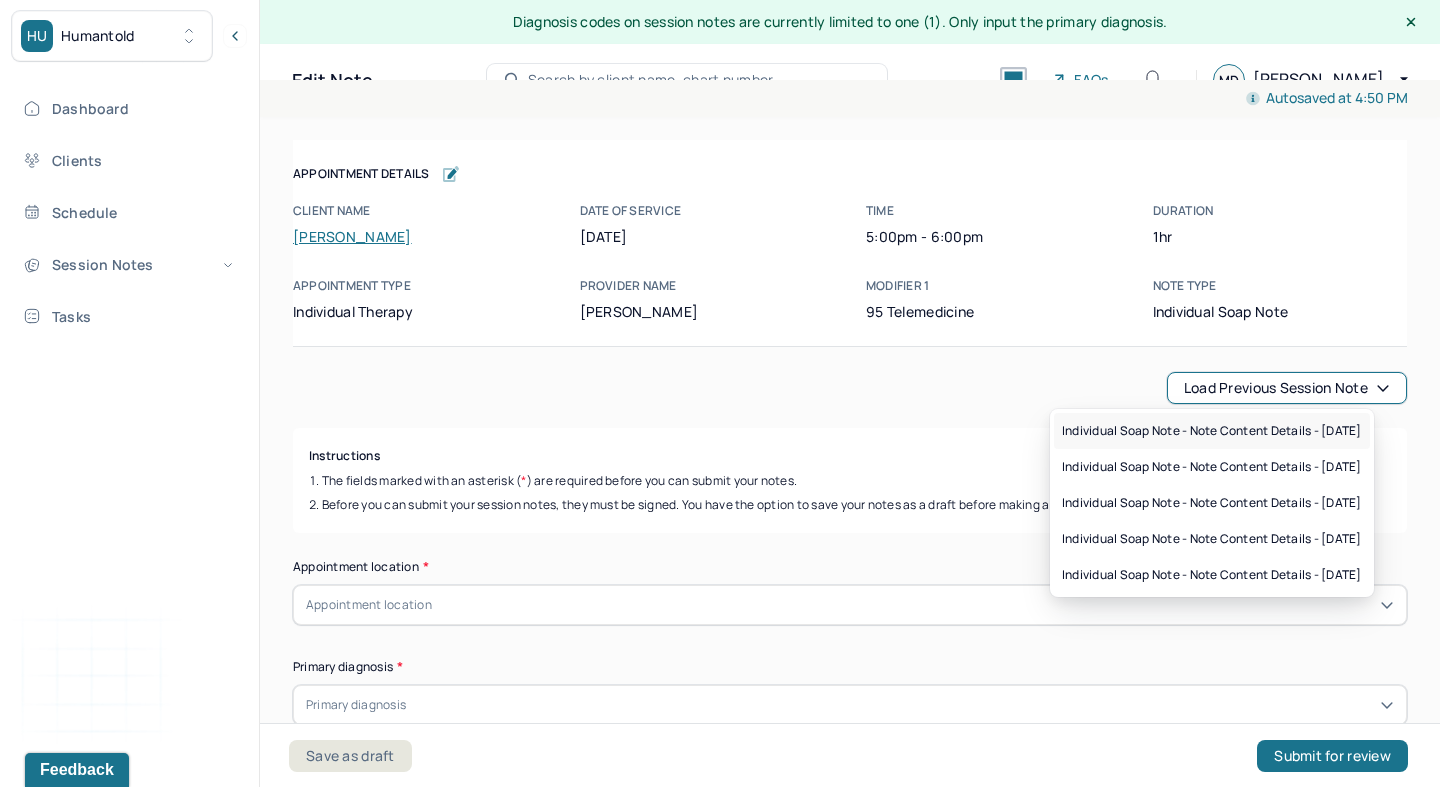 click on "Individual soap note   - Note content Details -   06/25/2025" at bounding box center [1212, 431] 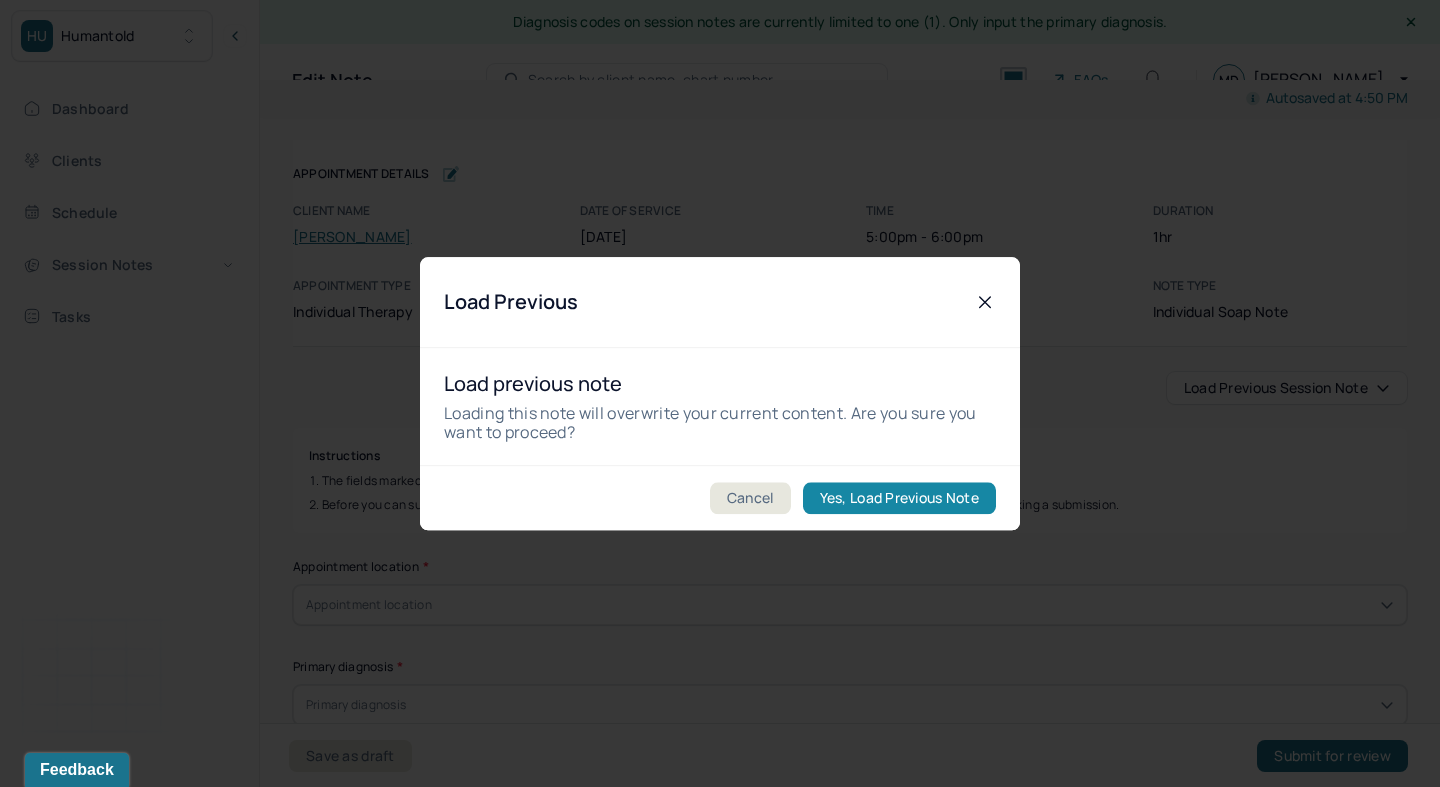 click on "Yes, Load Previous Note" at bounding box center [899, 498] 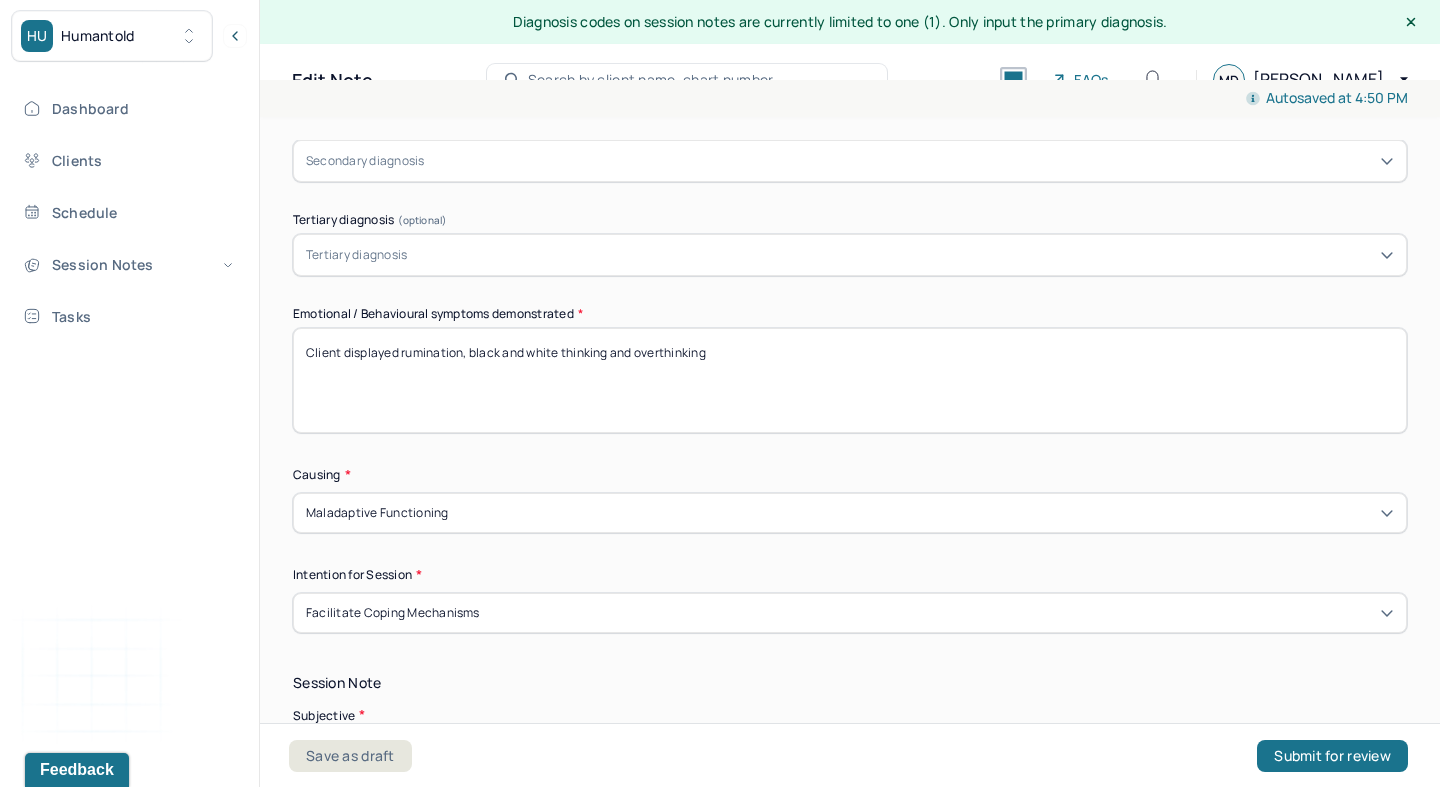scroll, scrollTop: 895, scrollLeft: 0, axis: vertical 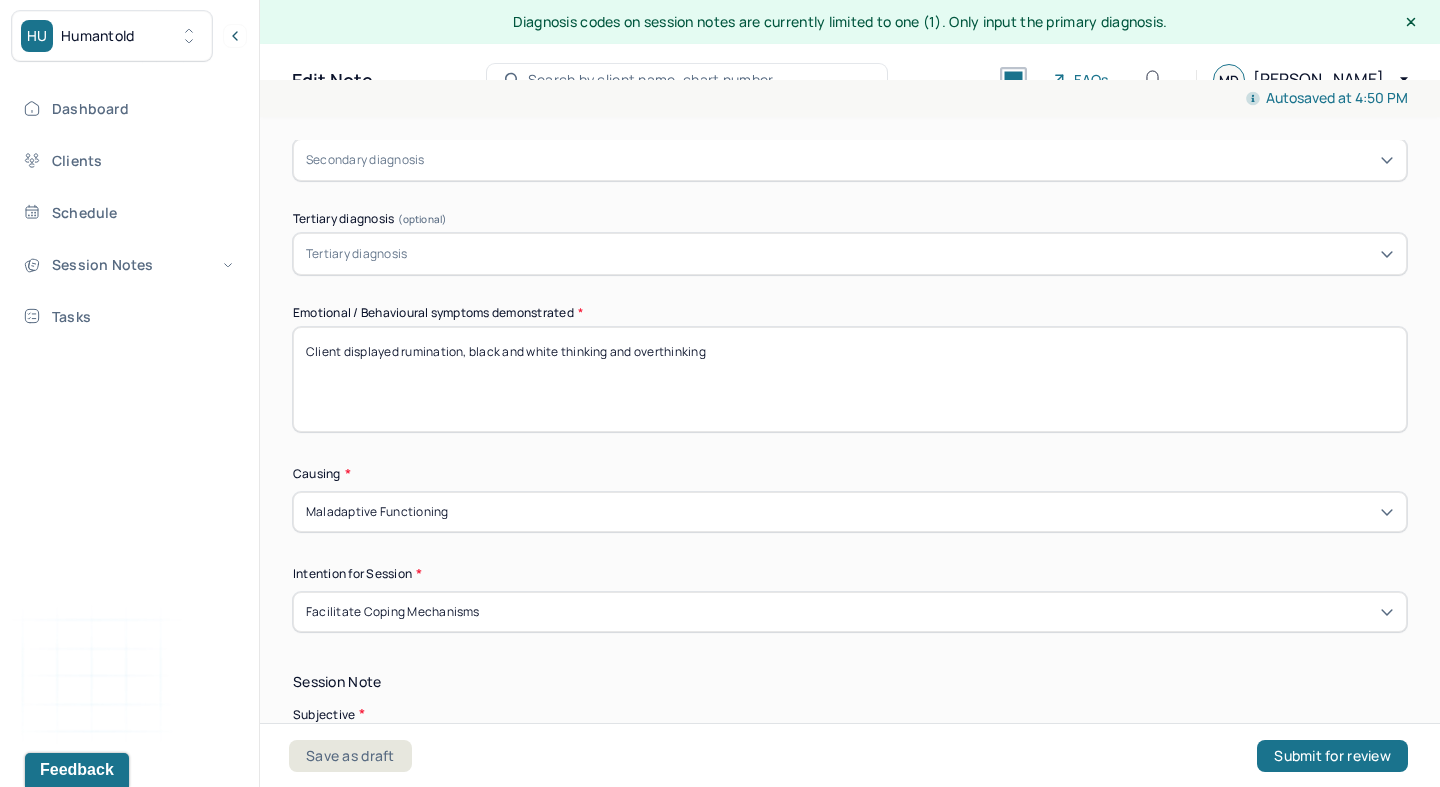 click on "Client displayed rumination, black and white thinking and overthinking" at bounding box center [850, 379] 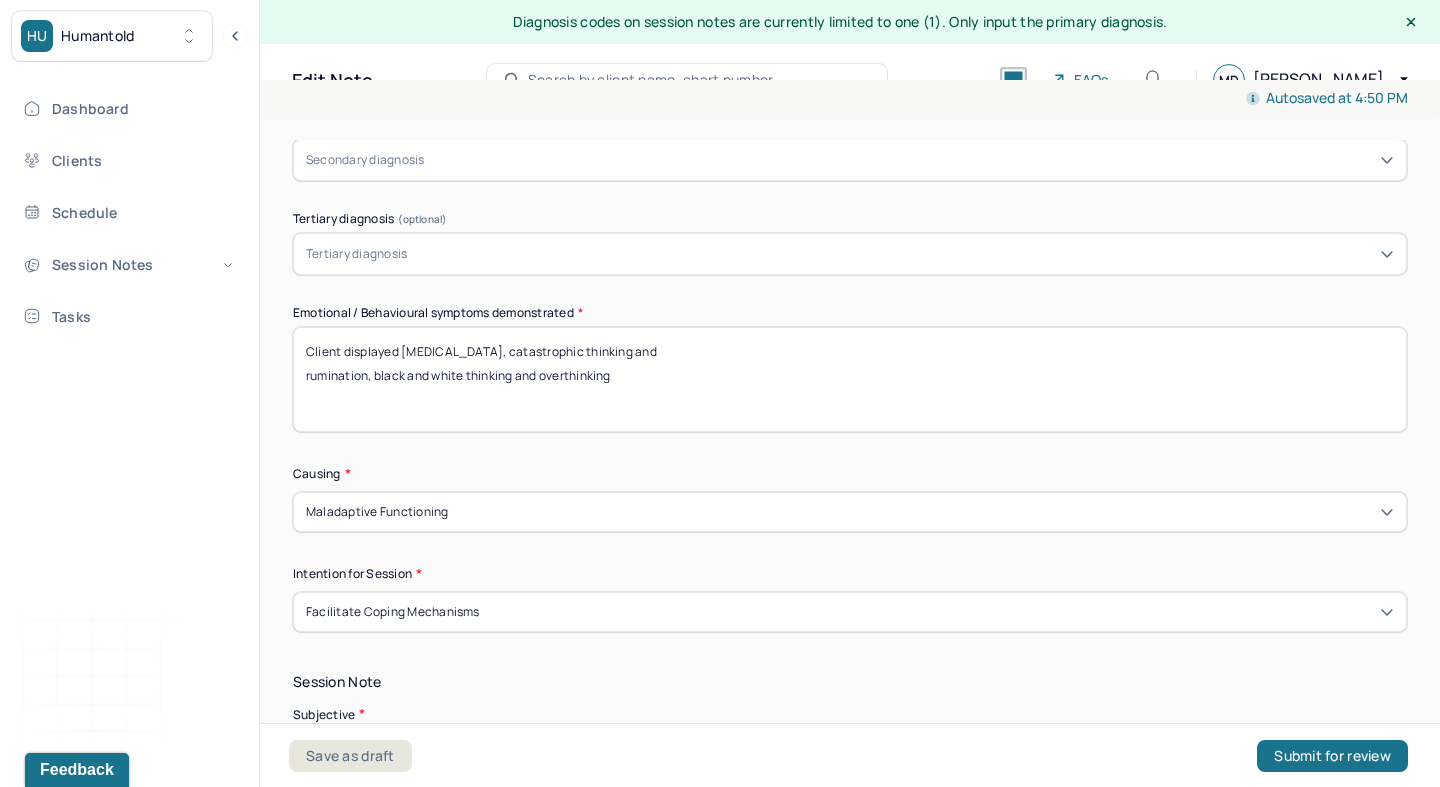 drag, startPoint x: 539, startPoint y: 372, endPoint x: 244, endPoint y: 357, distance: 295.3811 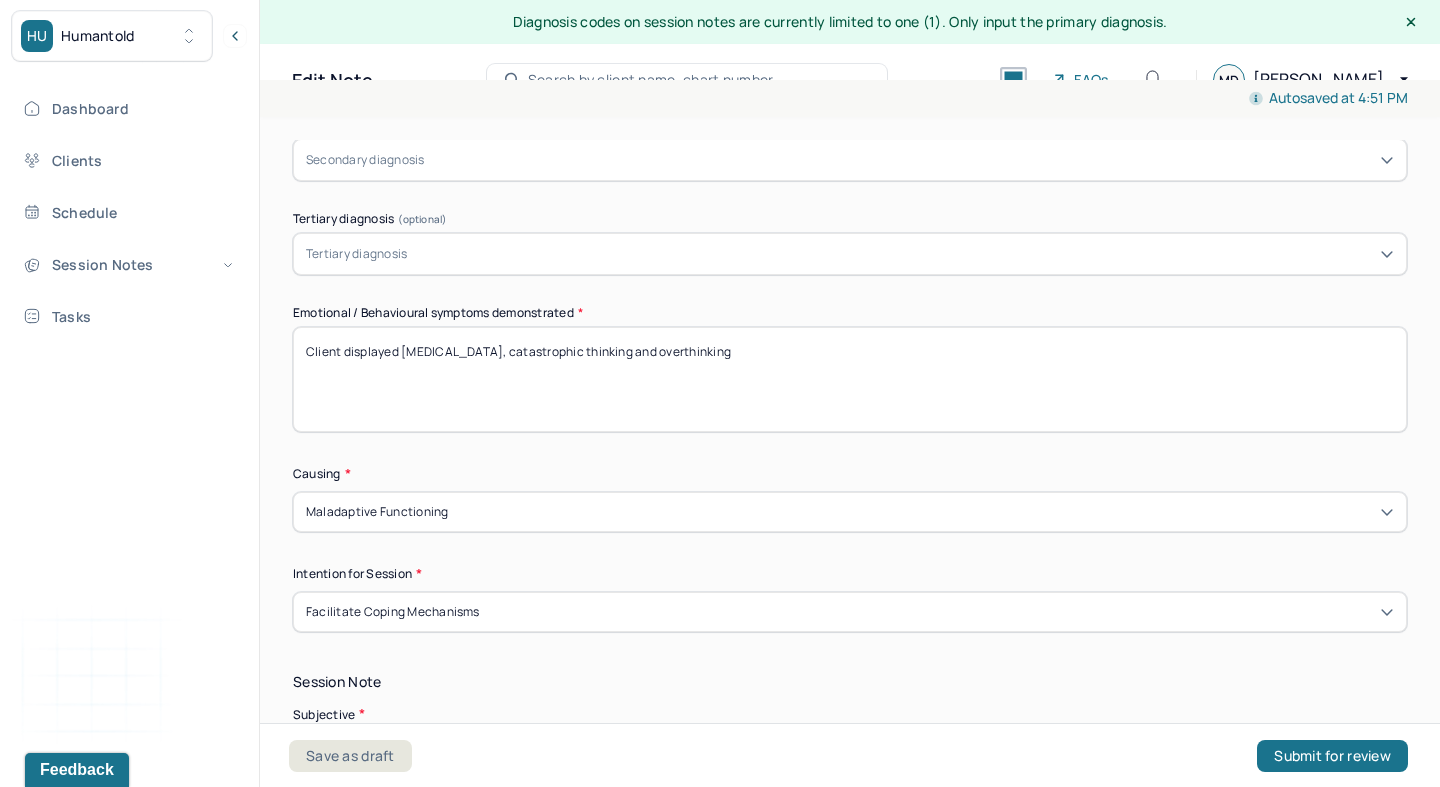 drag, startPoint x: 775, startPoint y: 352, endPoint x: 399, endPoint y: 353, distance: 376.00134 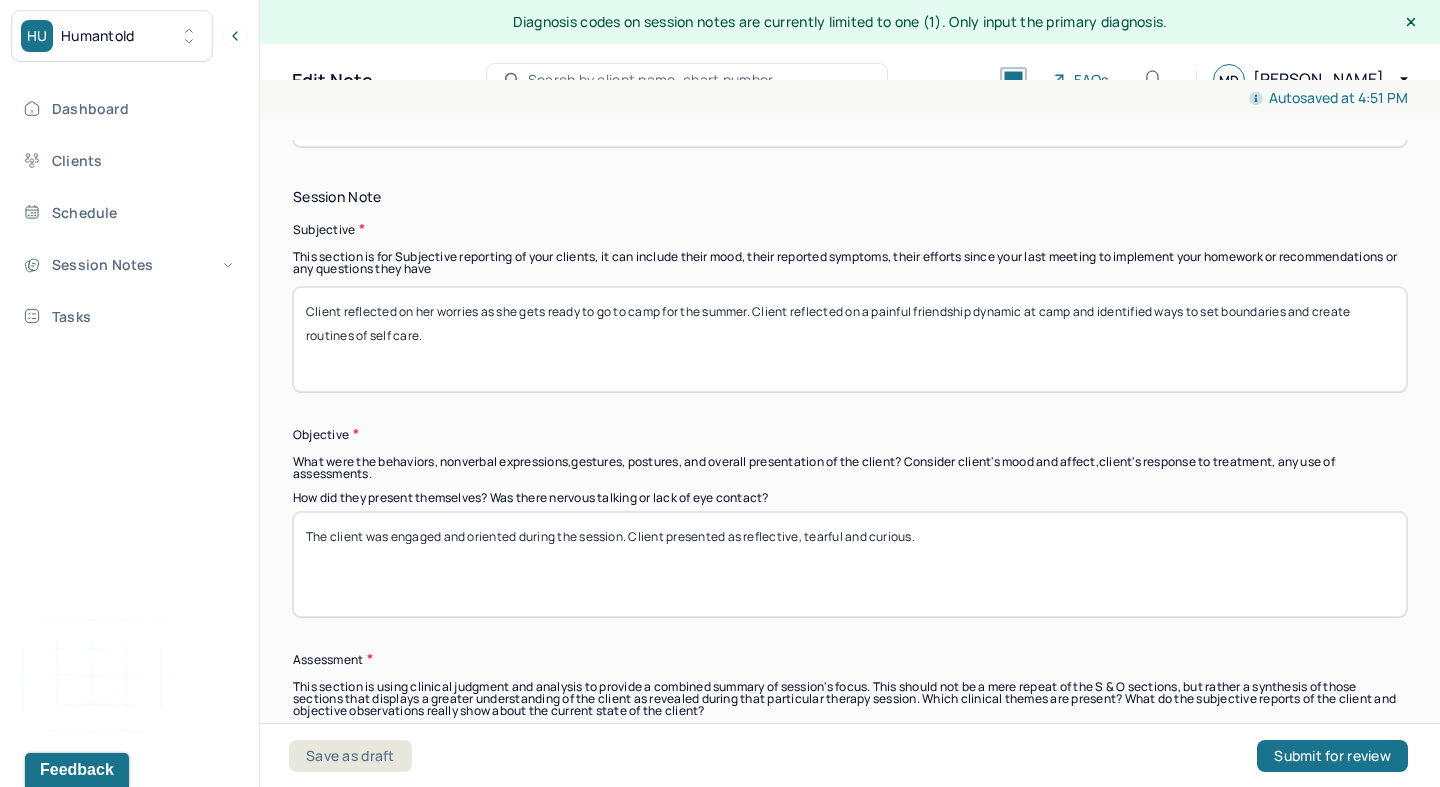 scroll, scrollTop: 1409, scrollLeft: 0, axis: vertical 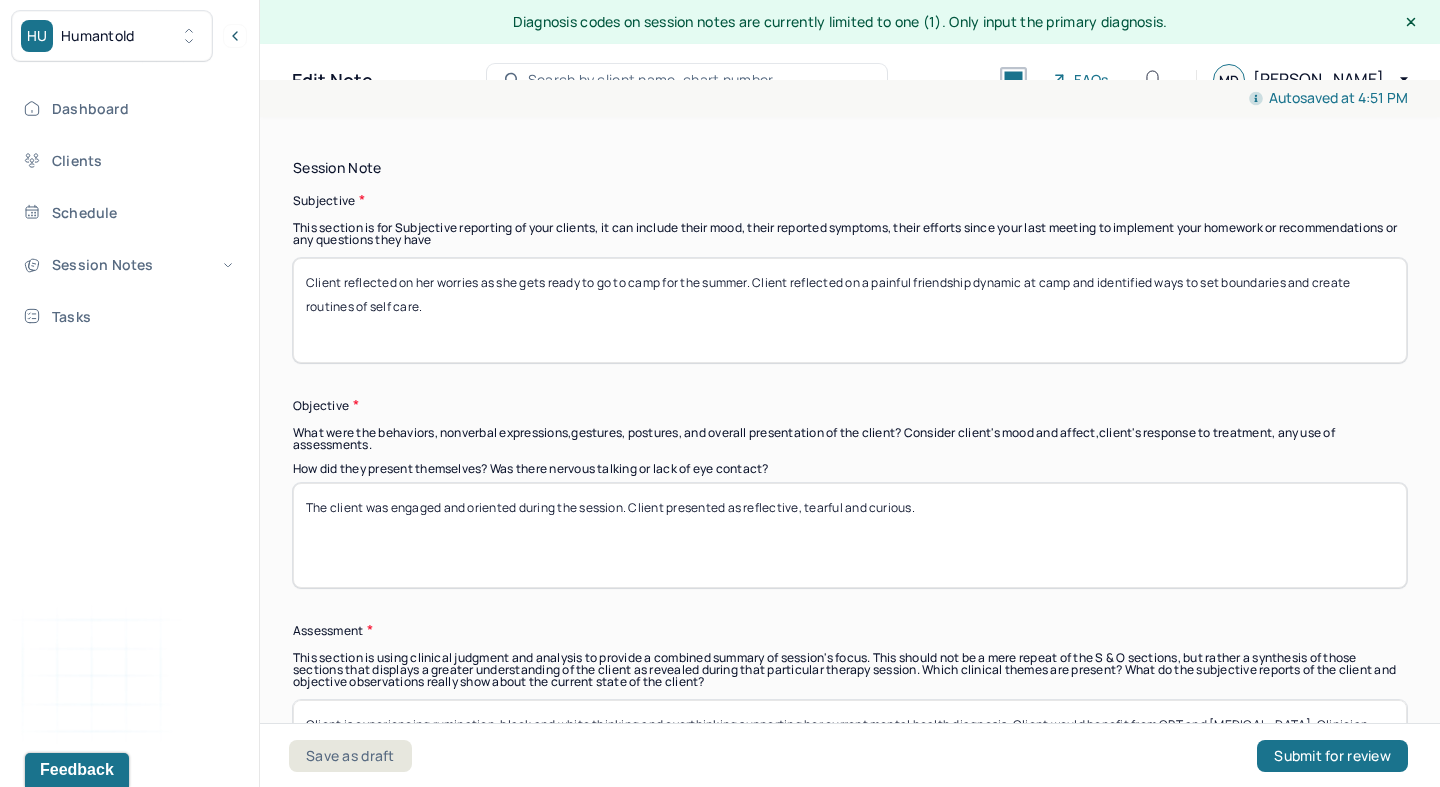 type on "Client displayed emotional dysregulation, catastrophic thinking and overthinking" 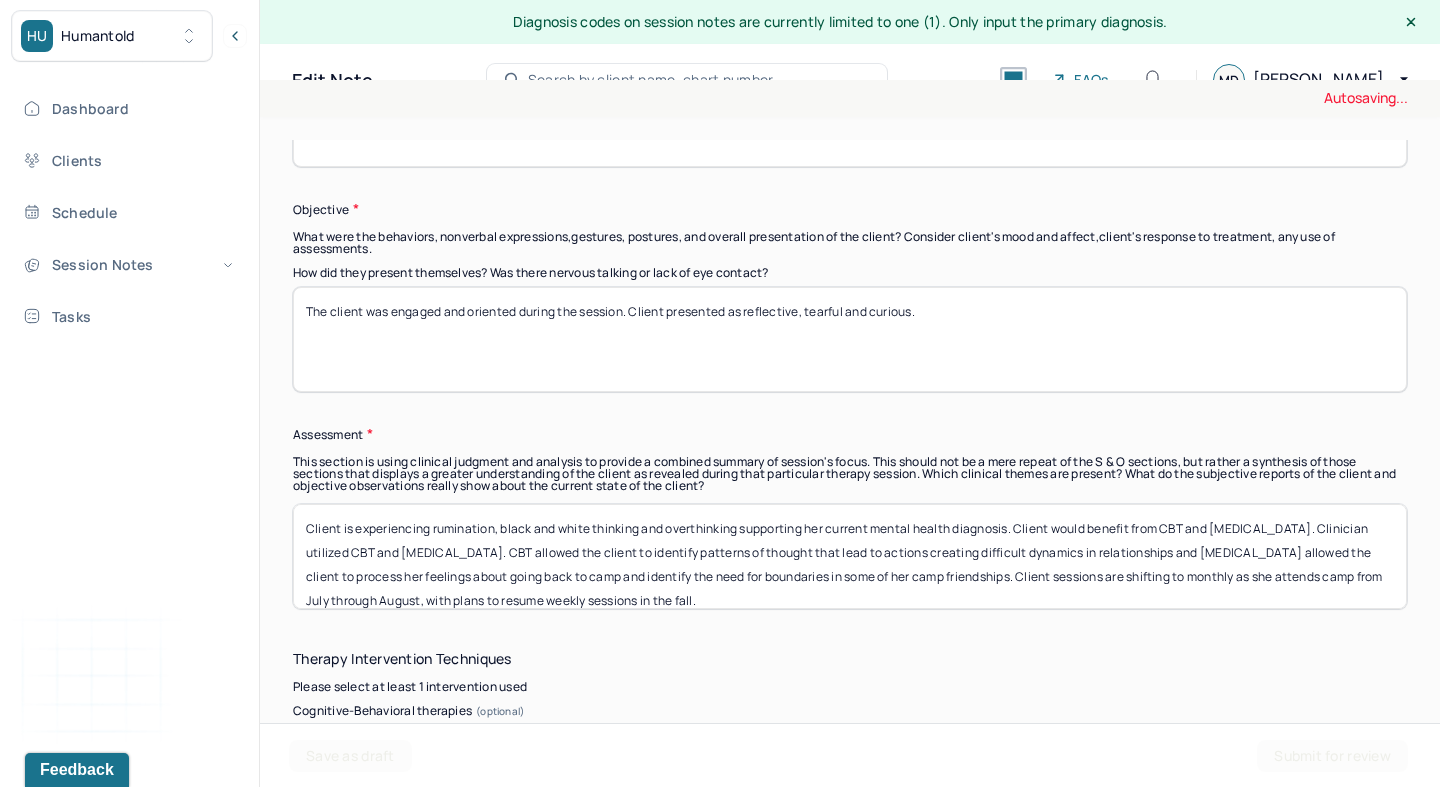 scroll, scrollTop: 1607, scrollLeft: 0, axis: vertical 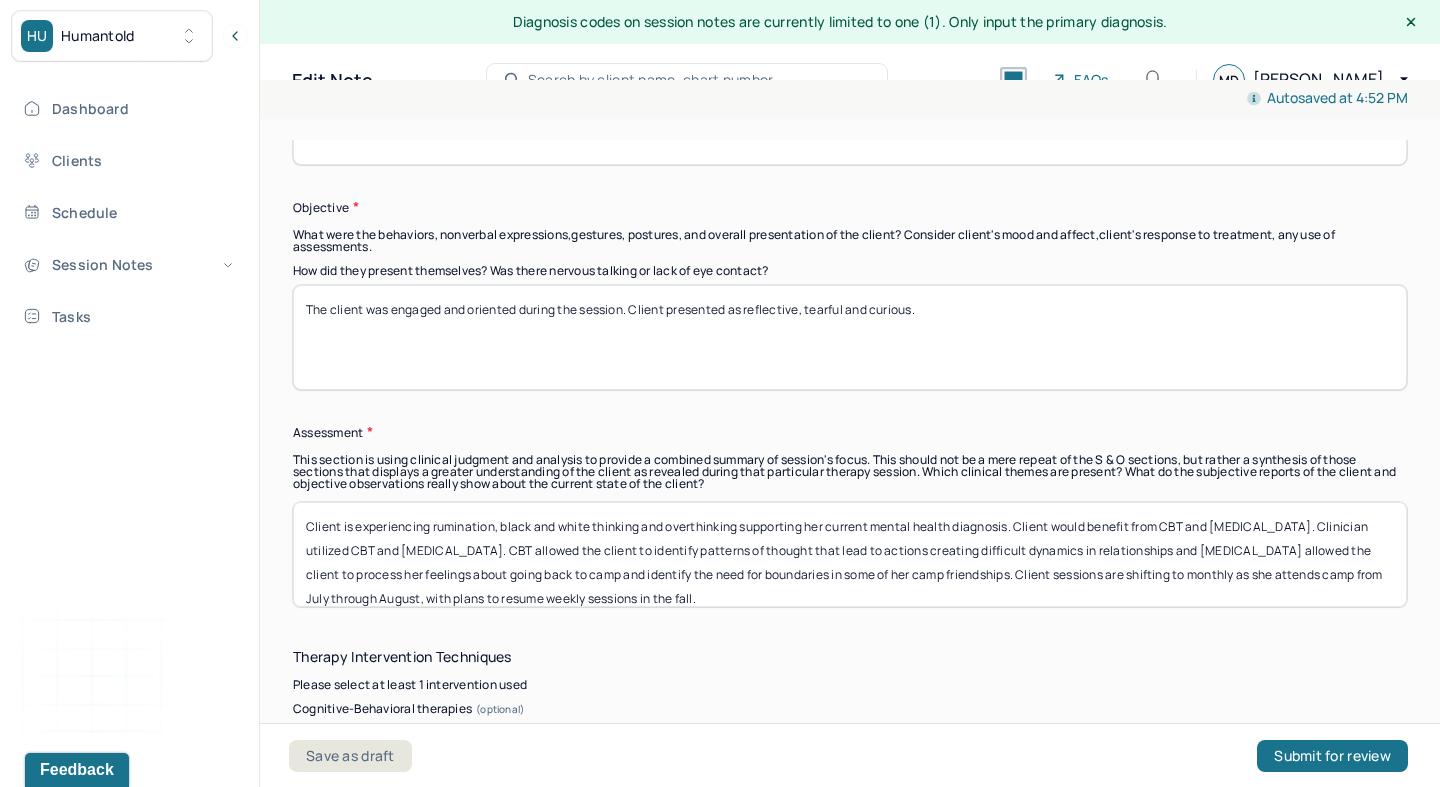 type on "Client reflected on her dynamics with her friends at camp and disclosed feeling like she regresses emotionally at camp. Client identified skills she uses in her daily life to regulate her emotions and navigate conflicts with friends that she can use at camp." 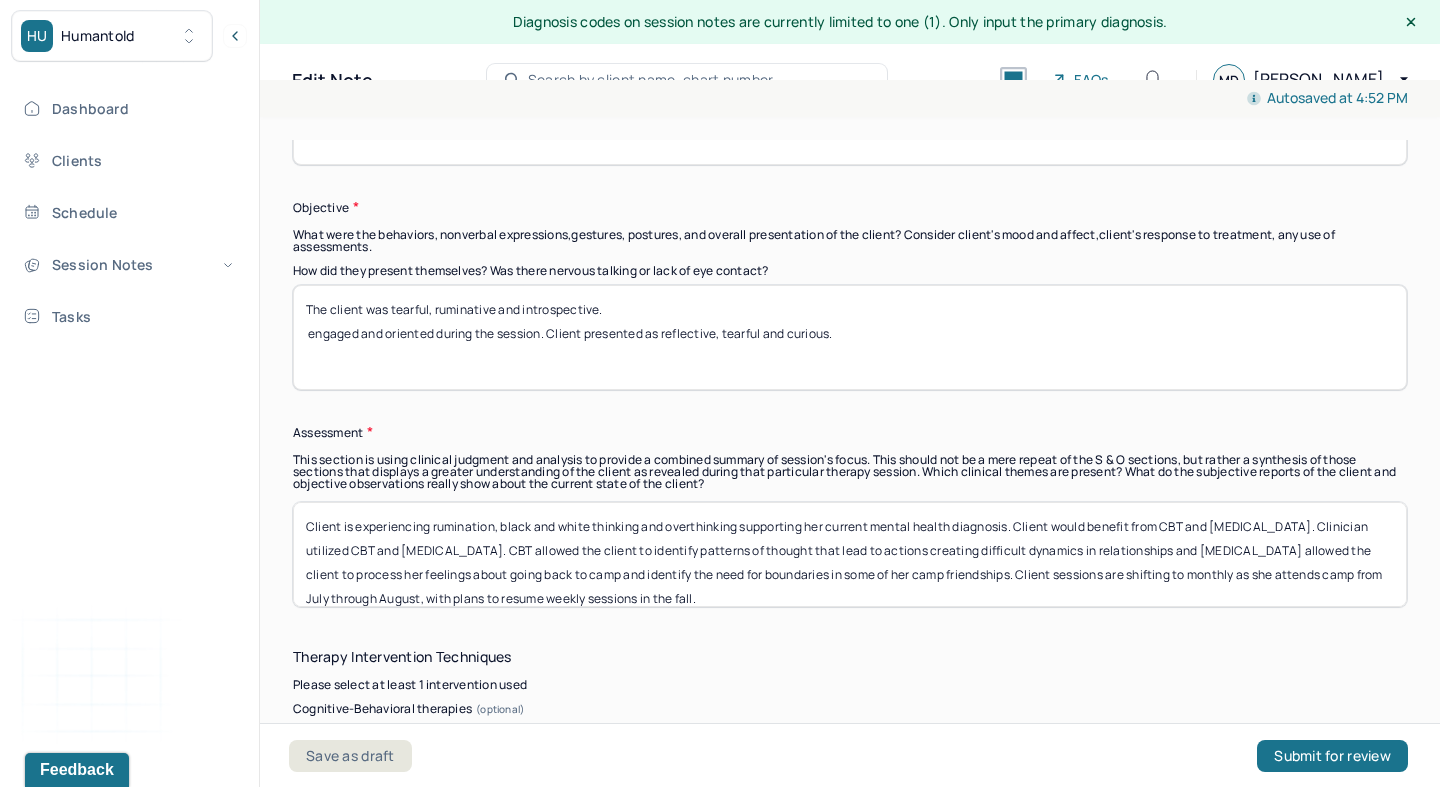 drag, startPoint x: 548, startPoint y: 334, endPoint x: 257, endPoint y: 329, distance: 291.04294 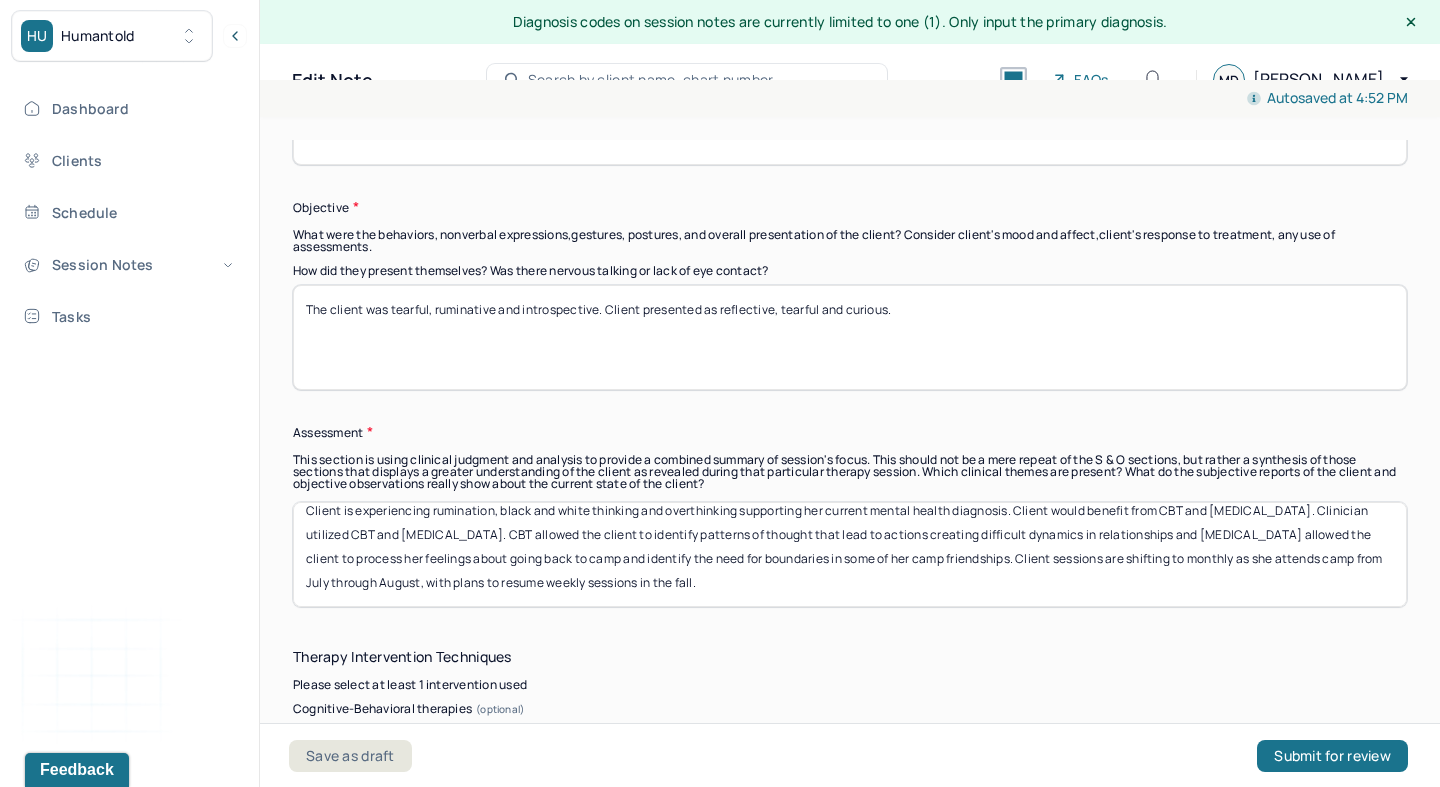 scroll, scrollTop: 0, scrollLeft: 0, axis: both 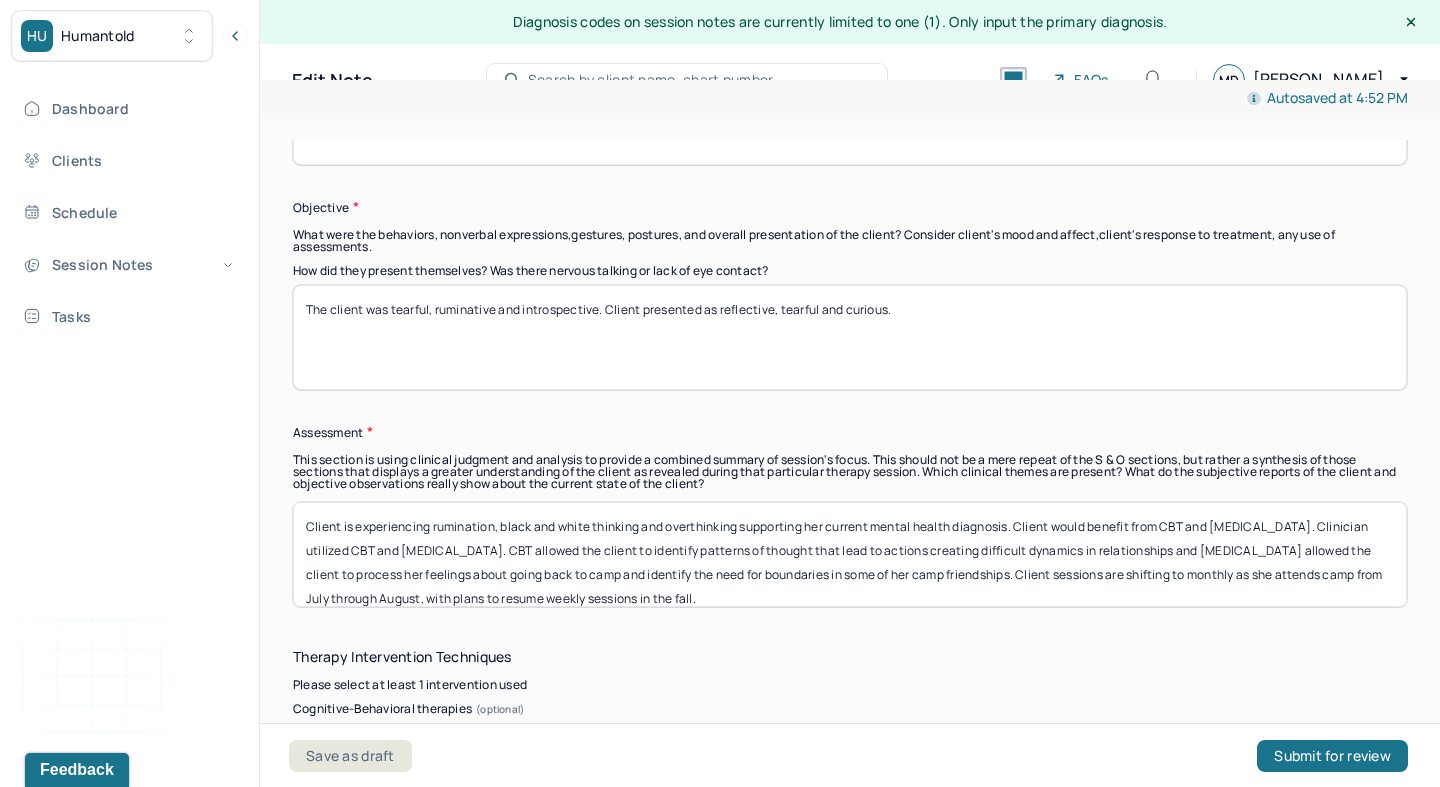 type on "The client was tearful, ruminative and introspective. Client presented as reflective, tearful and curious." 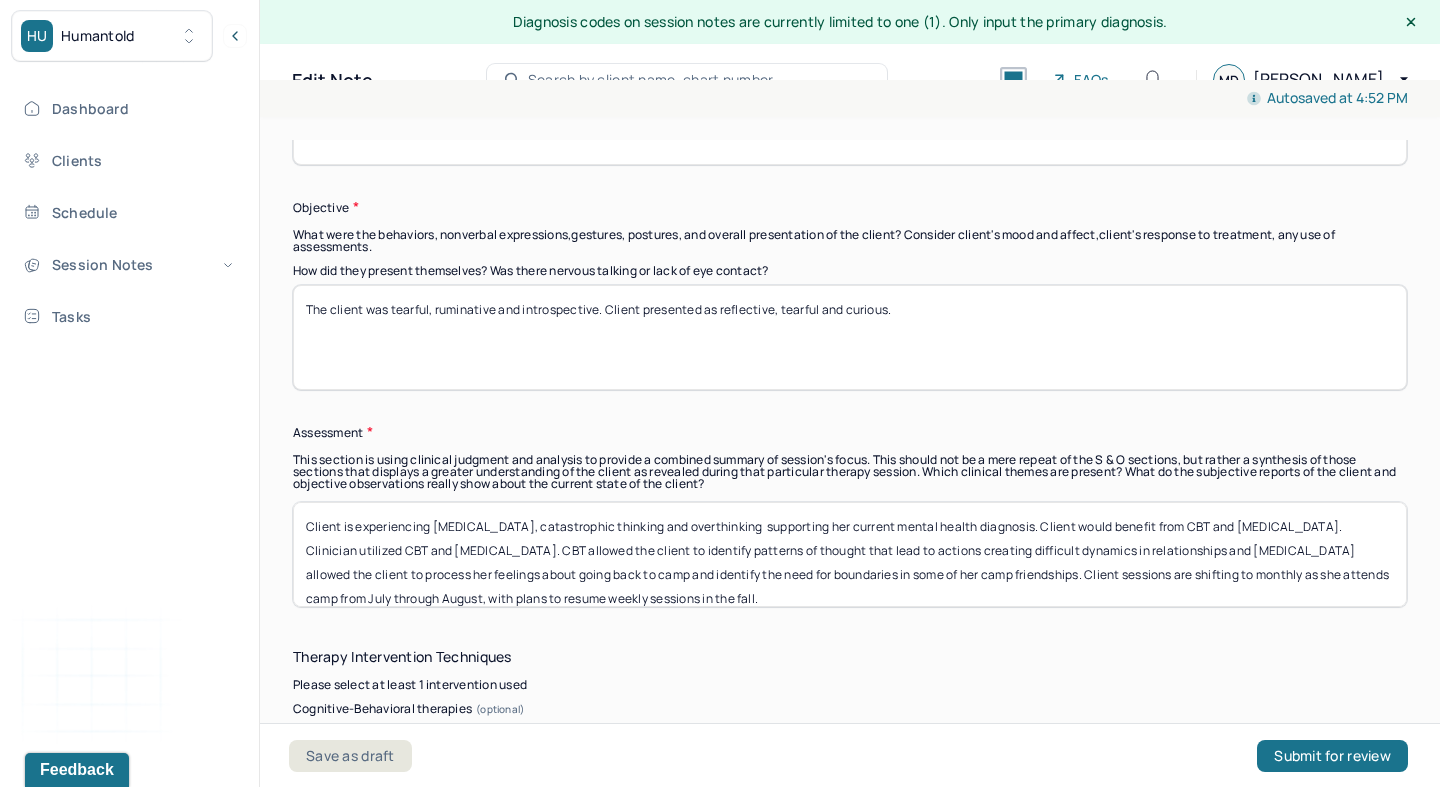 click on "Client is experiencing emotional dysregulation, catastrophic thinking and overthinking  supporting her current mental health diagnosis. Client would benefit from CBT and narrative therapy. Clinician utilized CBT and narrative therapy. CBT allowed the client to identify patterns of thought that lead to actions creating difficult dynamics in relationships and narrative therapy allowed the client to process her feelings about going back to camp and identify the need for boundaries in some of her camp friendships. Client sessions are shifting to monthly as she attends camp from July through August, with plans to resume weekly sessions in the fall." at bounding box center (850, 554) 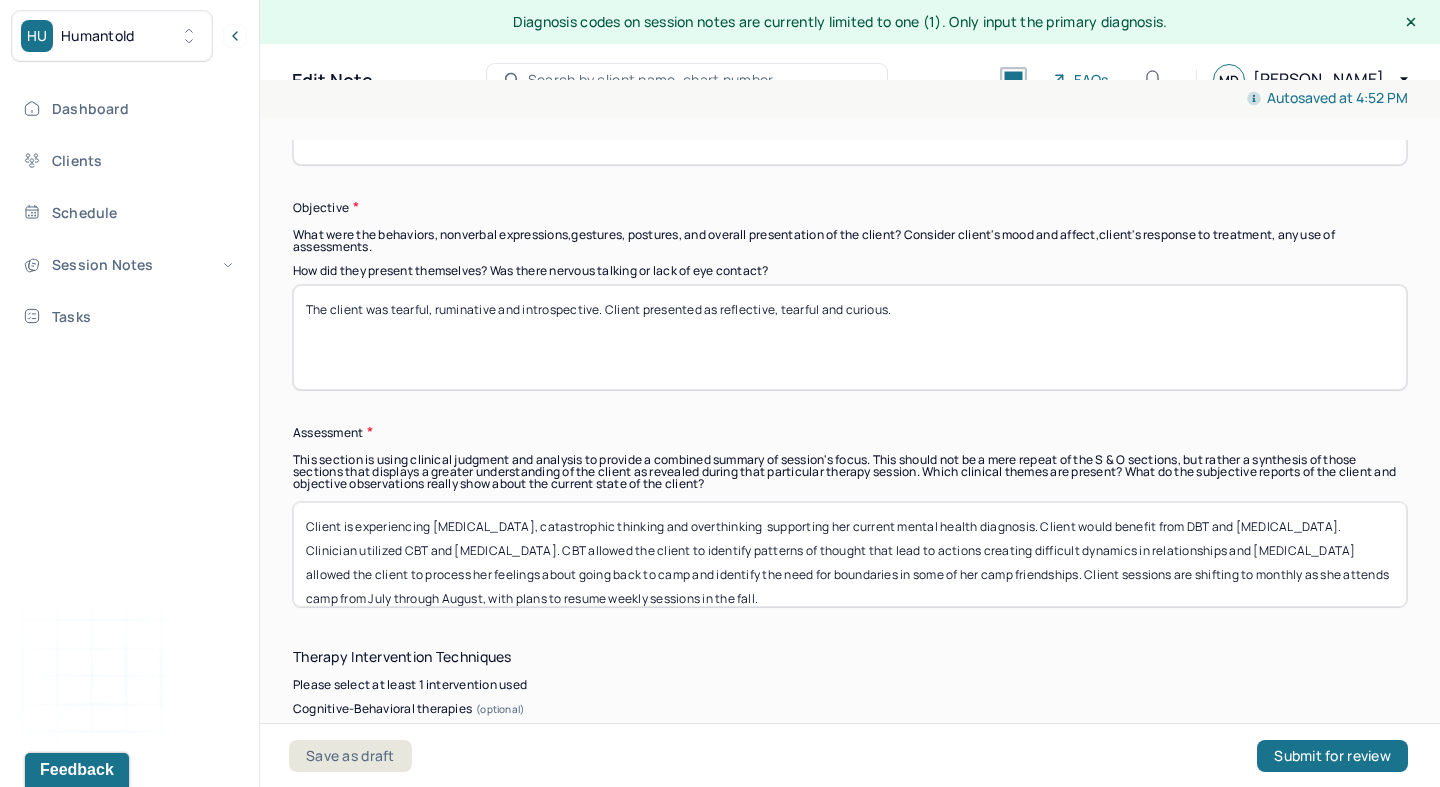 click on "Client is experiencing emotional dysregulation, catastrophic thinking and overthinking  supporting her current mental health diagnosis. Client would benefit from DBT and narrative therapy. Clinician utilized CBT and narrative therapy. CBT allowed the client to identify patterns of thought that lead to actions creating difficult dynamics in relationships and narrative therapy allowed the client to process her feelings about going back to camp and identify the need for boundaries in some of her camp friendships. Client sessions are shifting to monthly as she attends camp from July through August, with plans to resume weekly sessions in the fall." at bounding box center (850, 554) 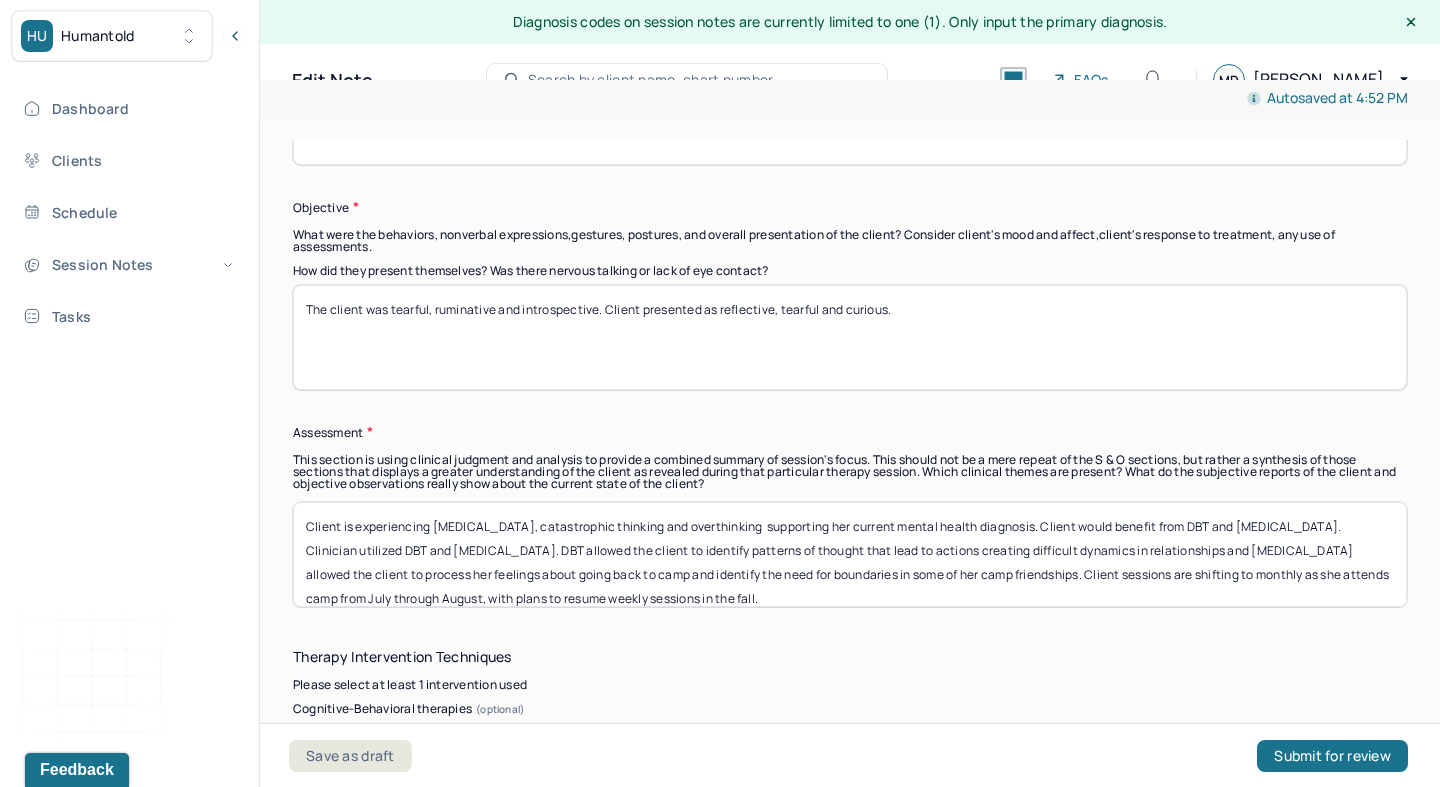 click on "Client is experiencing emotional dysregulation, catastrophic thinking and overthinking  supporting her current mental health diagnosis. Client would benefit from DBT and narrative therapy. Clinician utilized DBT and narrative therapy. DBT allowed the client to identify patterns of thought that lead to actions creating difficult dynamics in relationships and narrative therapy allowed the client to process her feelings about going back to camp and identify the need for boundaries in some of her camp friendships. Client sessions are shifting to monthly as she attends camp from July through August, with plans to resume weekly sessions in the fall." at bounding box center [850, 554] 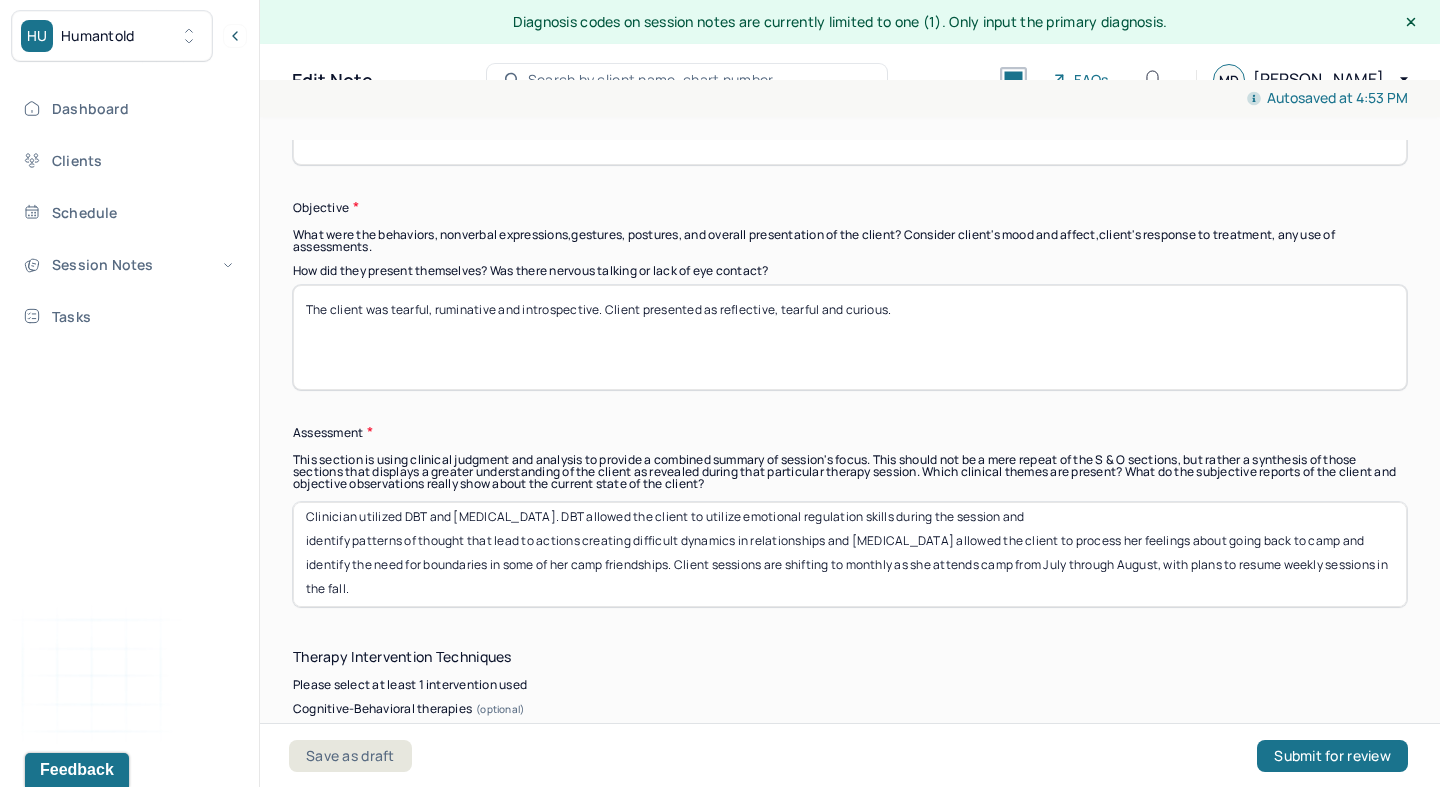scroll, scrollTop: 40, scrollLeft: 0, axis: vertical 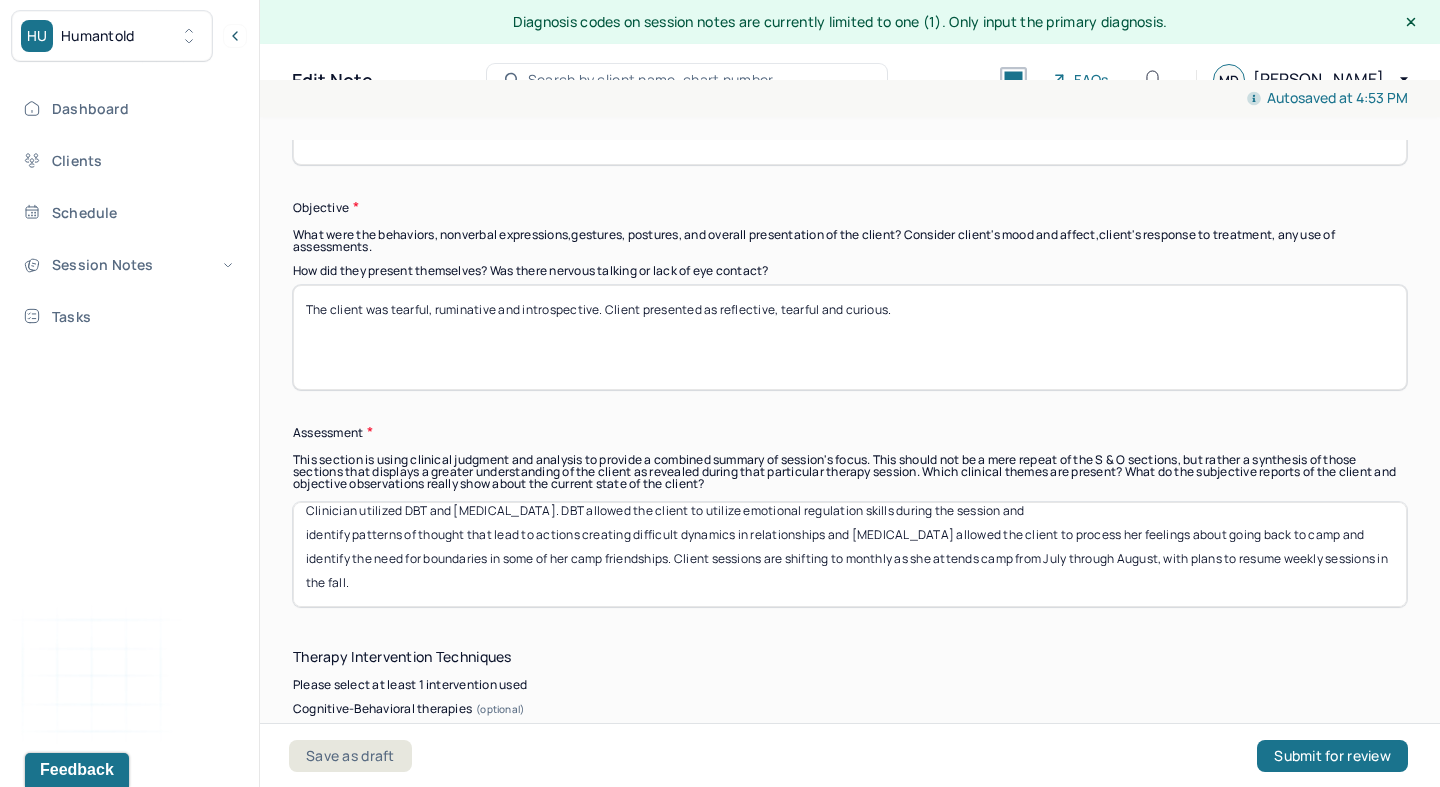 drag, startPoint x: 852, startPoint y: 569, endPoint x: 290, endPoint y: 531, distance: 563.2832 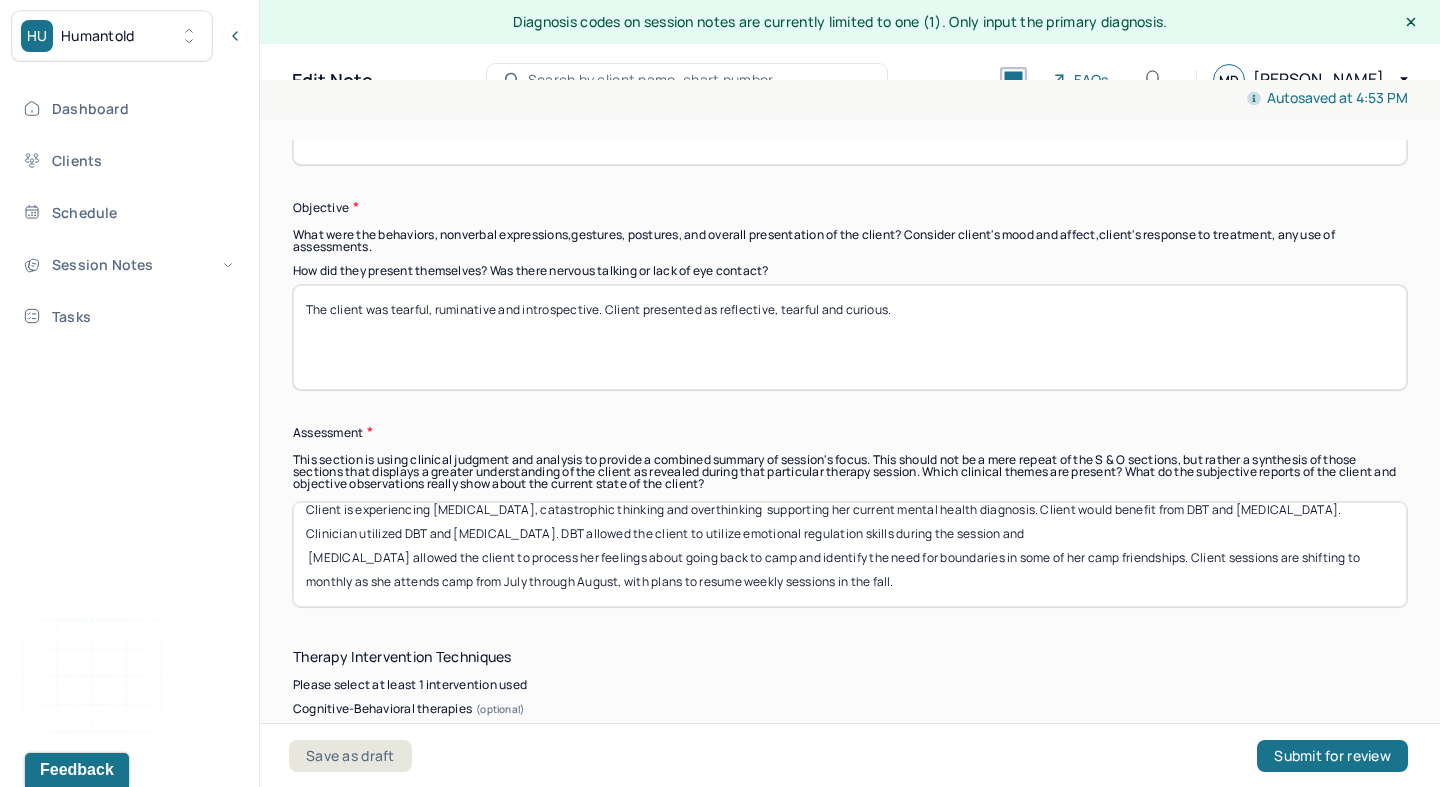 scroll, scrollTop: 16, scrollLeft: 0, axis: vertical 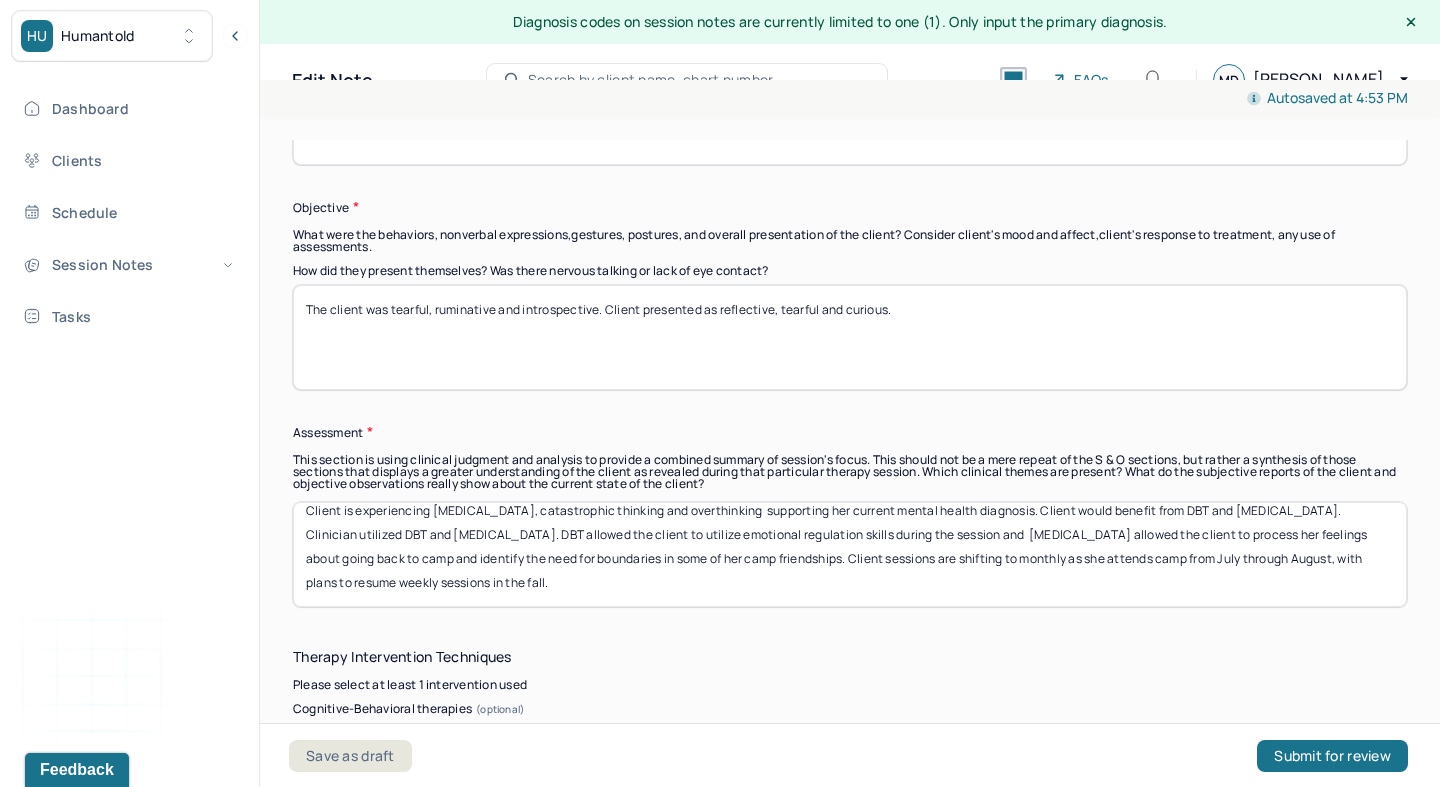 click on "Client is experiencing emotional dysregulation, catastrophic thinking and overthinking  supporting her current mental health diagnosis. Client would benefit from DBT and narrative therapy. Clinician utilized DBT and narrative therapy. DBT allowed the client to utilize emotional regulation skills during the session and  narrative therapy allowed the client to process her feelings about going back to camp and identify the need for boundaries in some of her camp friendships. Client sessions are shifting to monthly as she attends camp from July through August, with plans to resume weekly sessions in the fall." at bounding box center (850, 554) 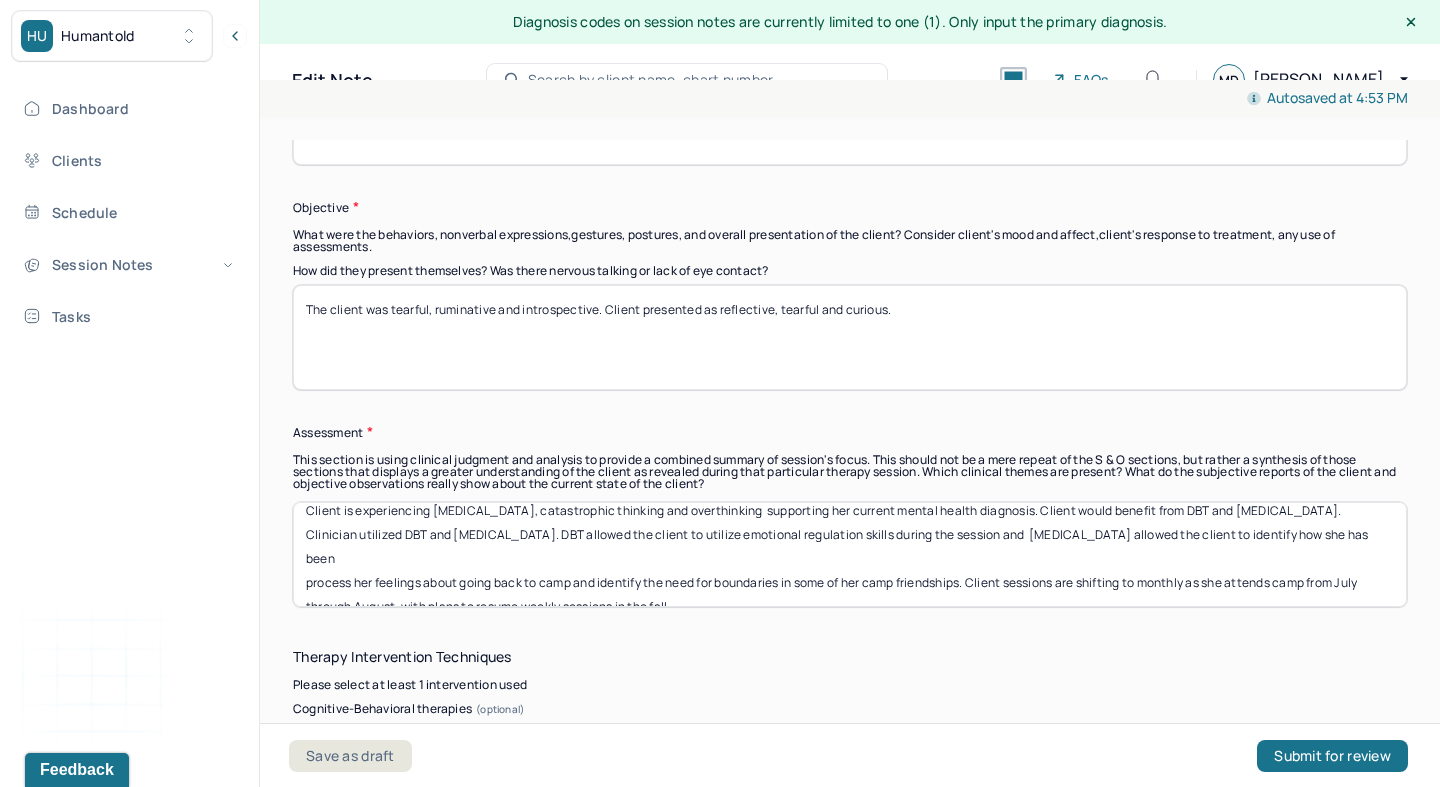 scroll, scrollTop: 40, scrollLeft: 0, axis: vertical 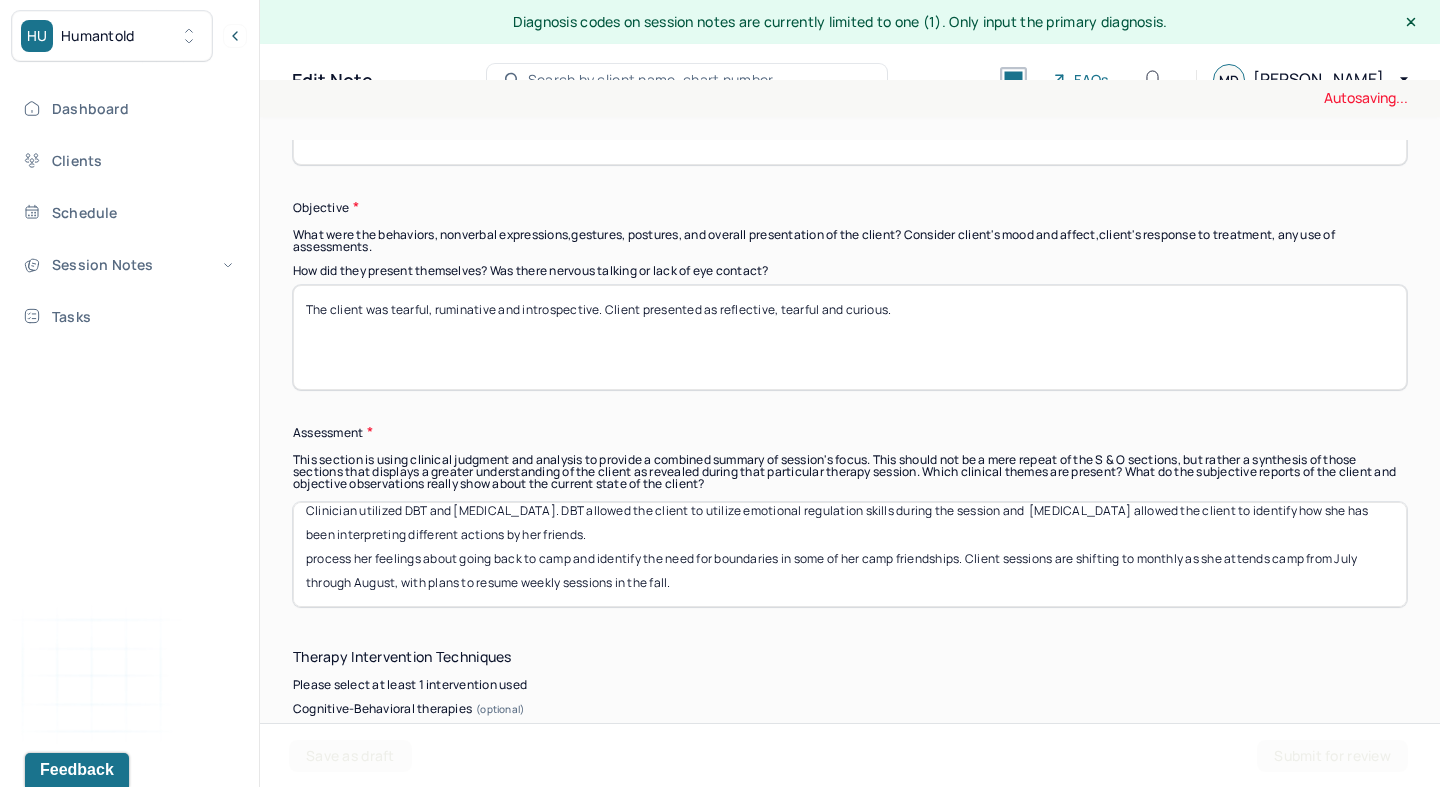 click on "Client is experiencing emotional dysregulation, catastrophic thinking and overthinking  supporting her current mental health diagnosis. Client would benefit from DBT and narrative therapy. Clinician utilized DBT and narrative therapy. DBT allowed the client to utilize emotional regulation skills during the session and  narrative therapy allowed the client to
process her feelings about going back to camp and identify the need for boundaries in some of her camp friendships. Client sessions are shifting to monthly as she attends camp from July through August, with plans to resume weekly sessions in the fall." at bounding box center (850, 554) 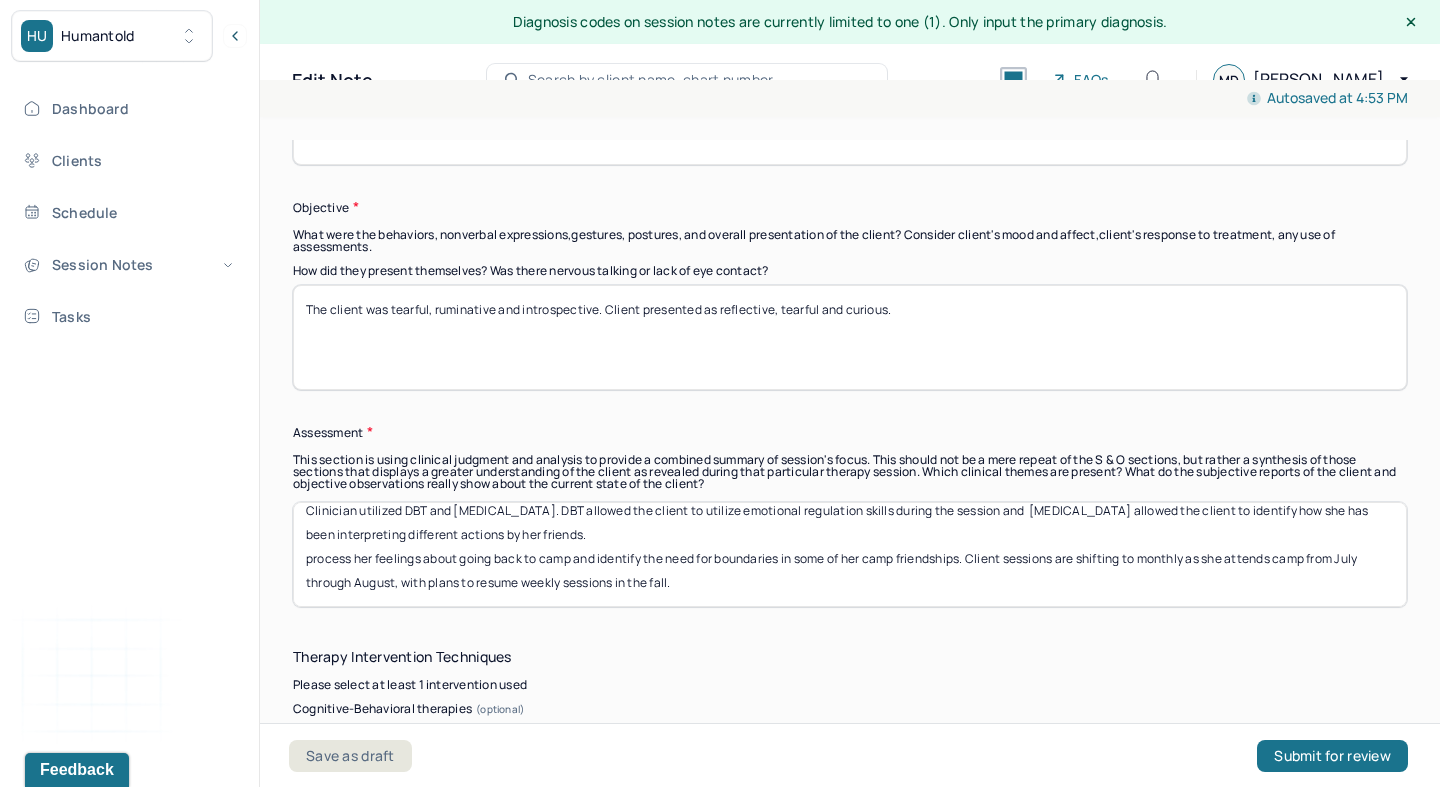 click on "Client is experiencing emotional dysregulation, catastrophic thinking and overthinking  supporting her current mental health diagnosis. Client would benefit from DBT and narrative therapy. Clinician utilized DBT and narrative therapy. DBT allowed the client to utilize emotional regulation skills during the session and  narrative therapy allowed the client to
process her feelings about going back to camp and identify the need for boundaries in some of her camp friendships. Client sessions are shifting to monthly as she attends camp from July through August, with plans to resume weekly sessions in the fall." at bounding box center (850, 554) 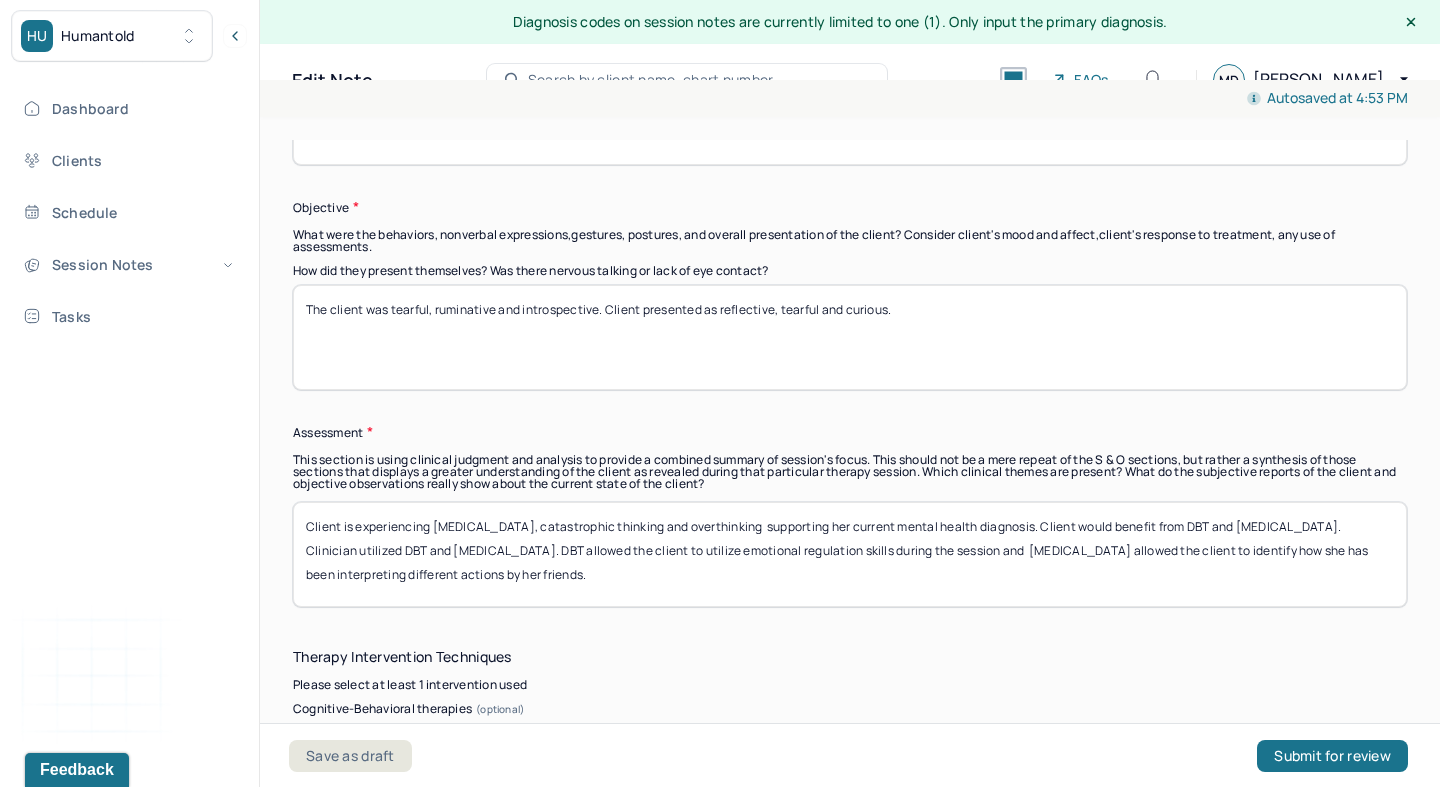 scroll, scrollTop: 16, scrollLeft: 0, axis: vertical 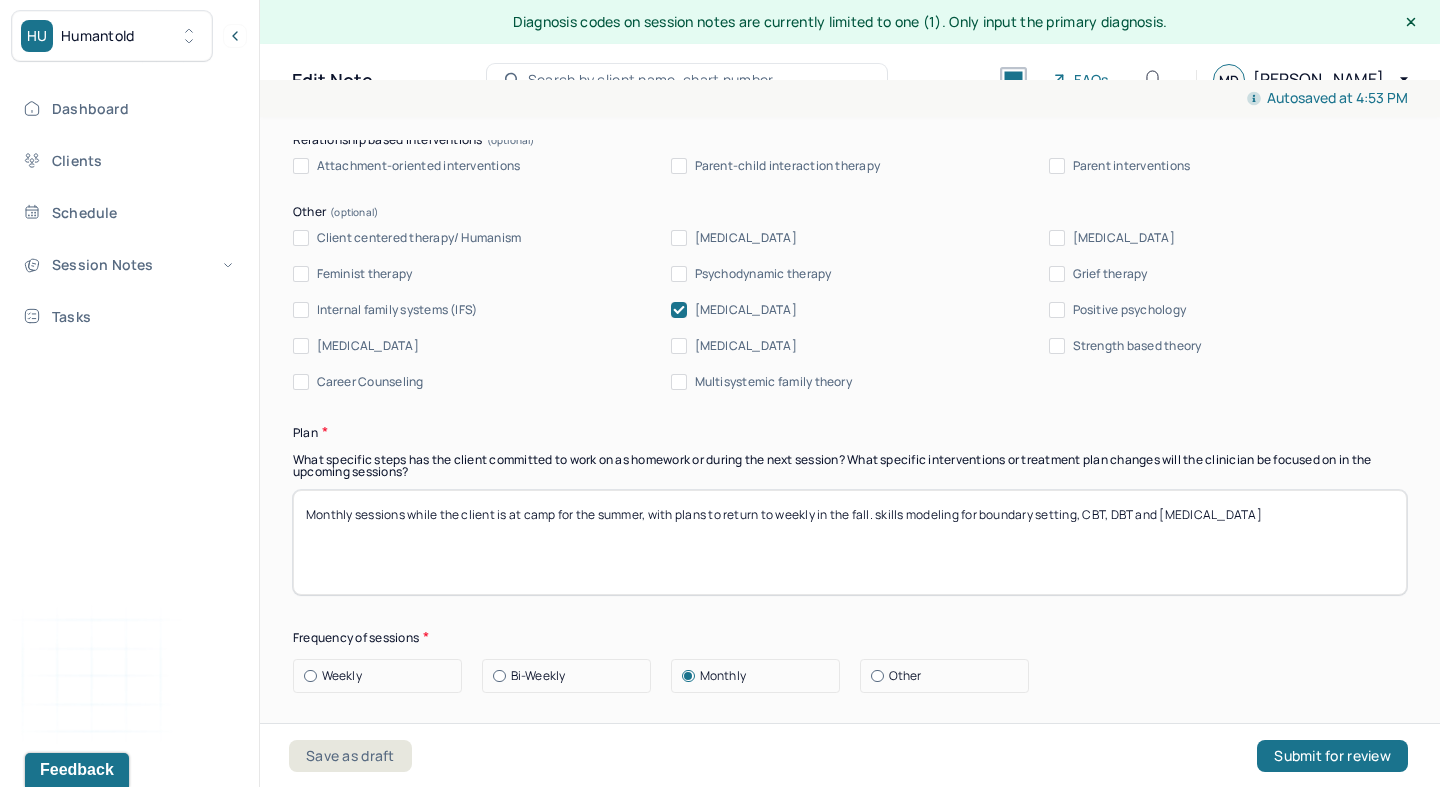 type on "Client is experiencing emotional dysregulation, catastrophic thinking and overthinking  supporting her current mental health diagnosis. Client would benefit from DBT and narrative therapy. Clinician utilized DBT and narrative therapy. DBT allowed the client to utilize emotional regulation skills during the session and  narrative therapy allowed the client to identify how she has been interpreting different actions by her friends." 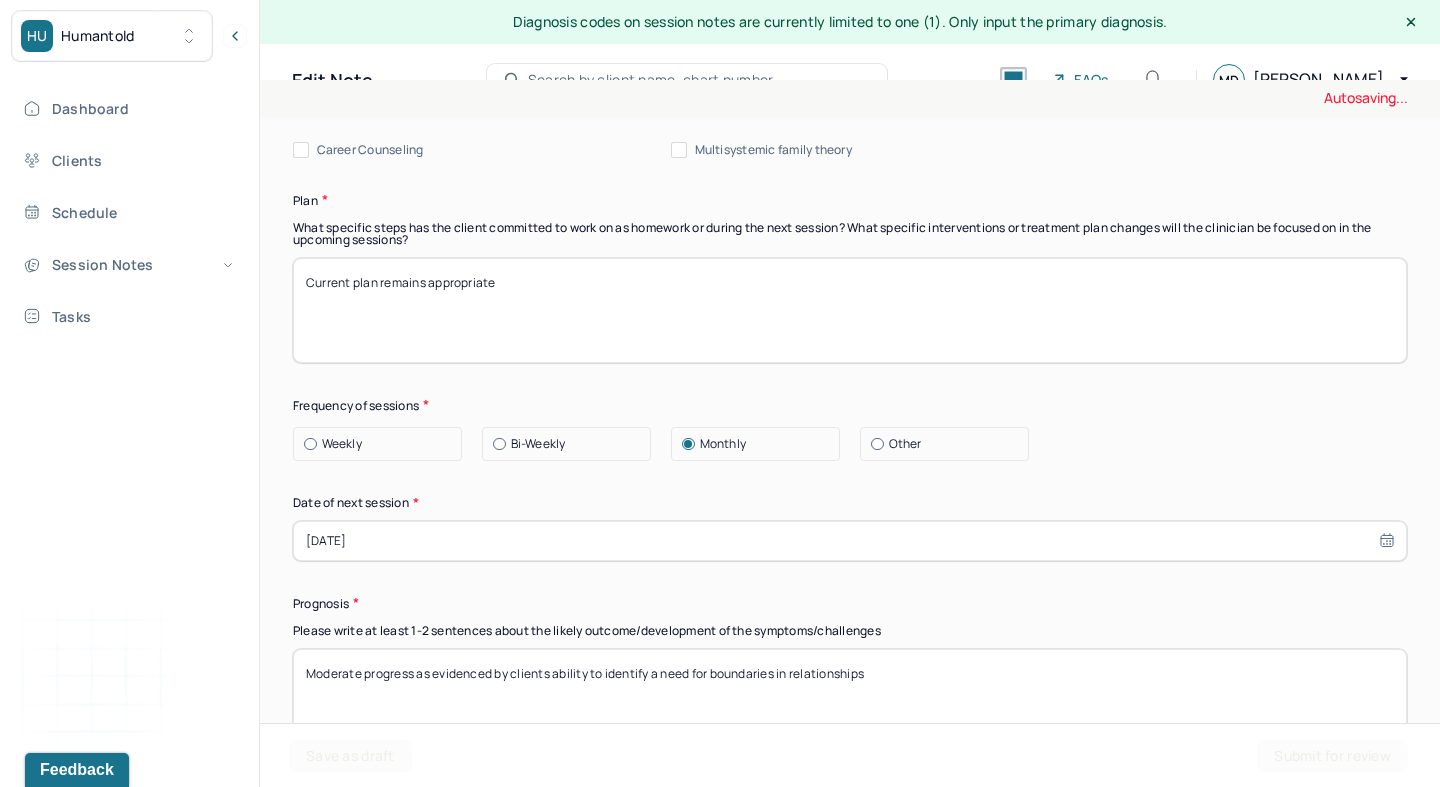 scroll, scrollTop: 2562, scrollLeft: 0, axis: vertical 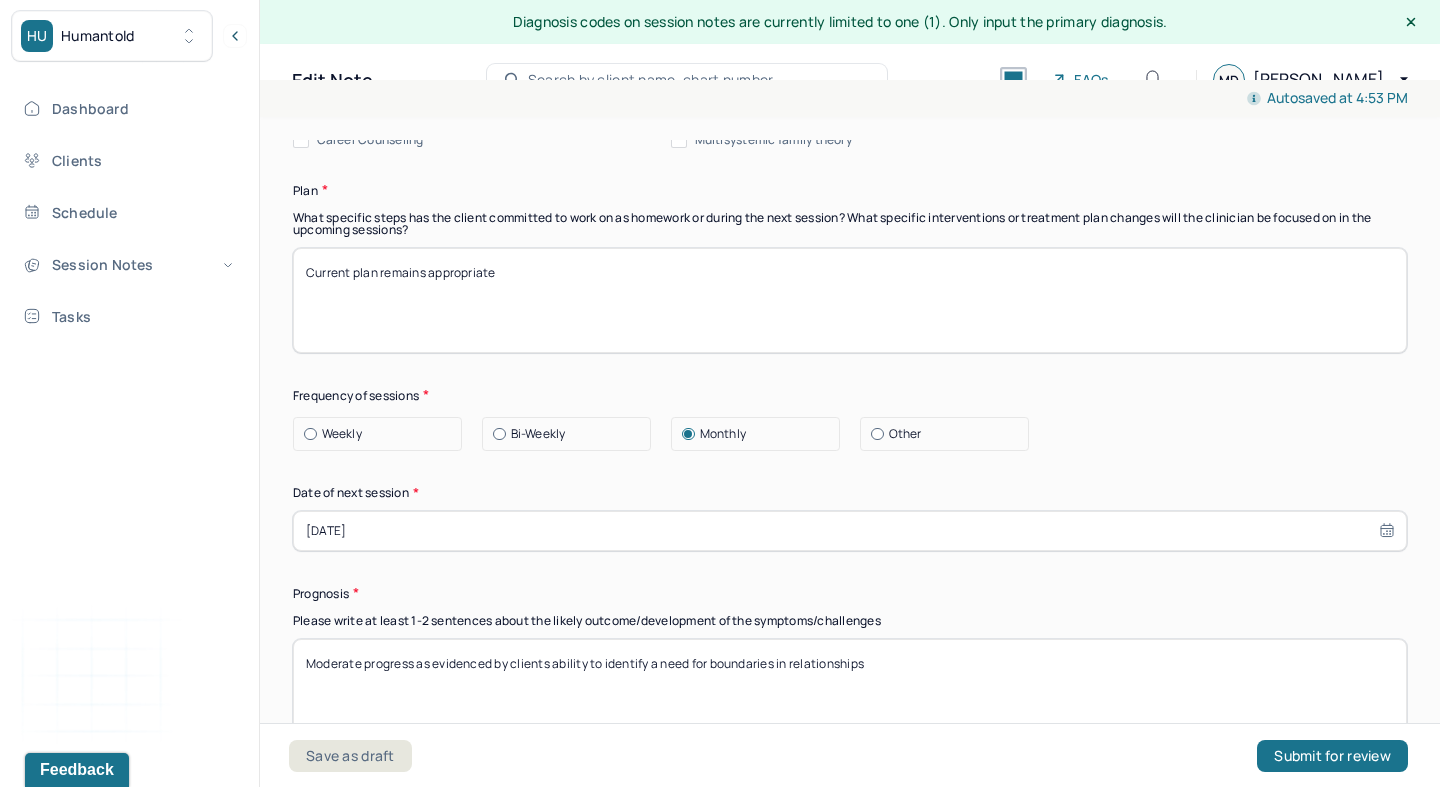type on "Current plan remains appropriate" 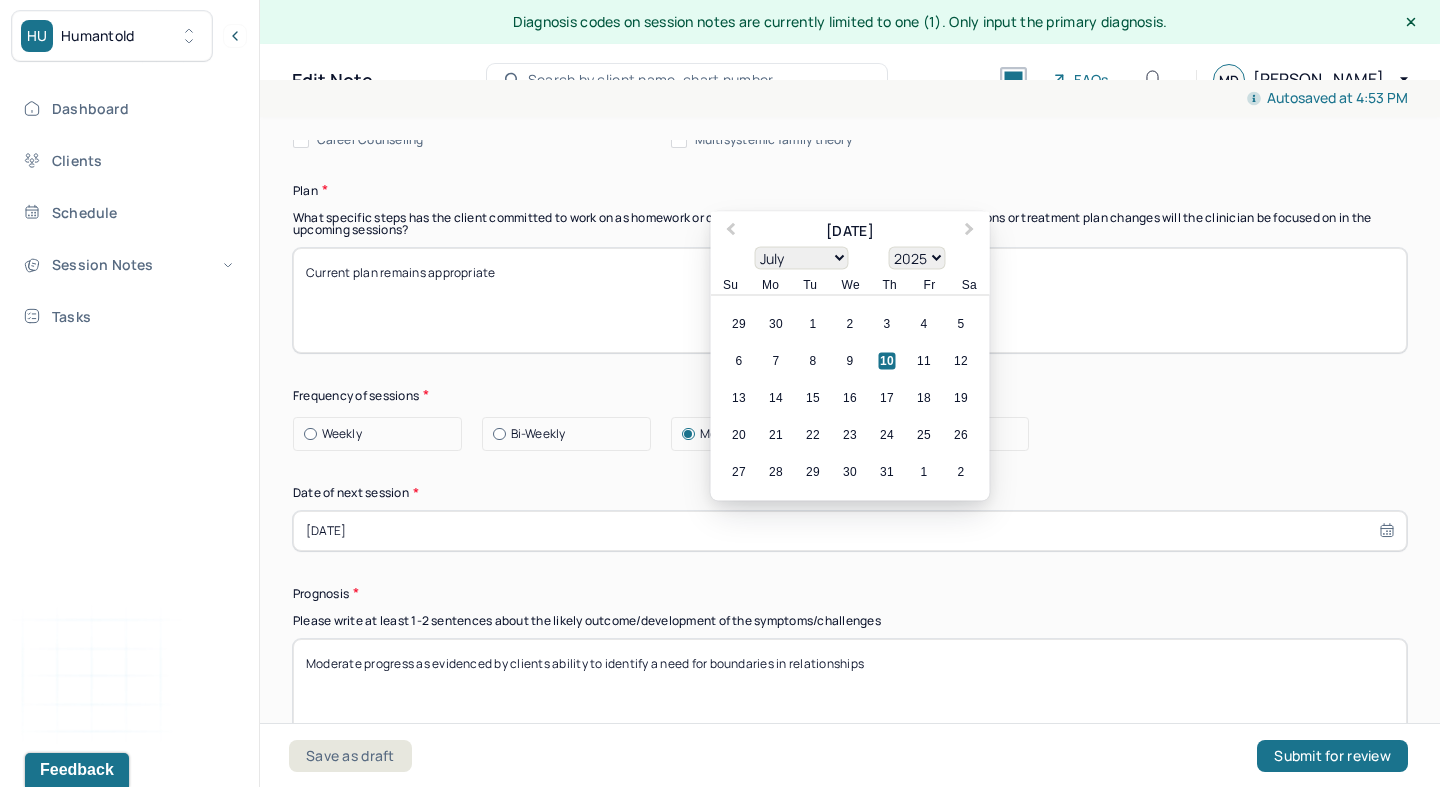 click on "[DATE]" at bounding box center [850, 531] 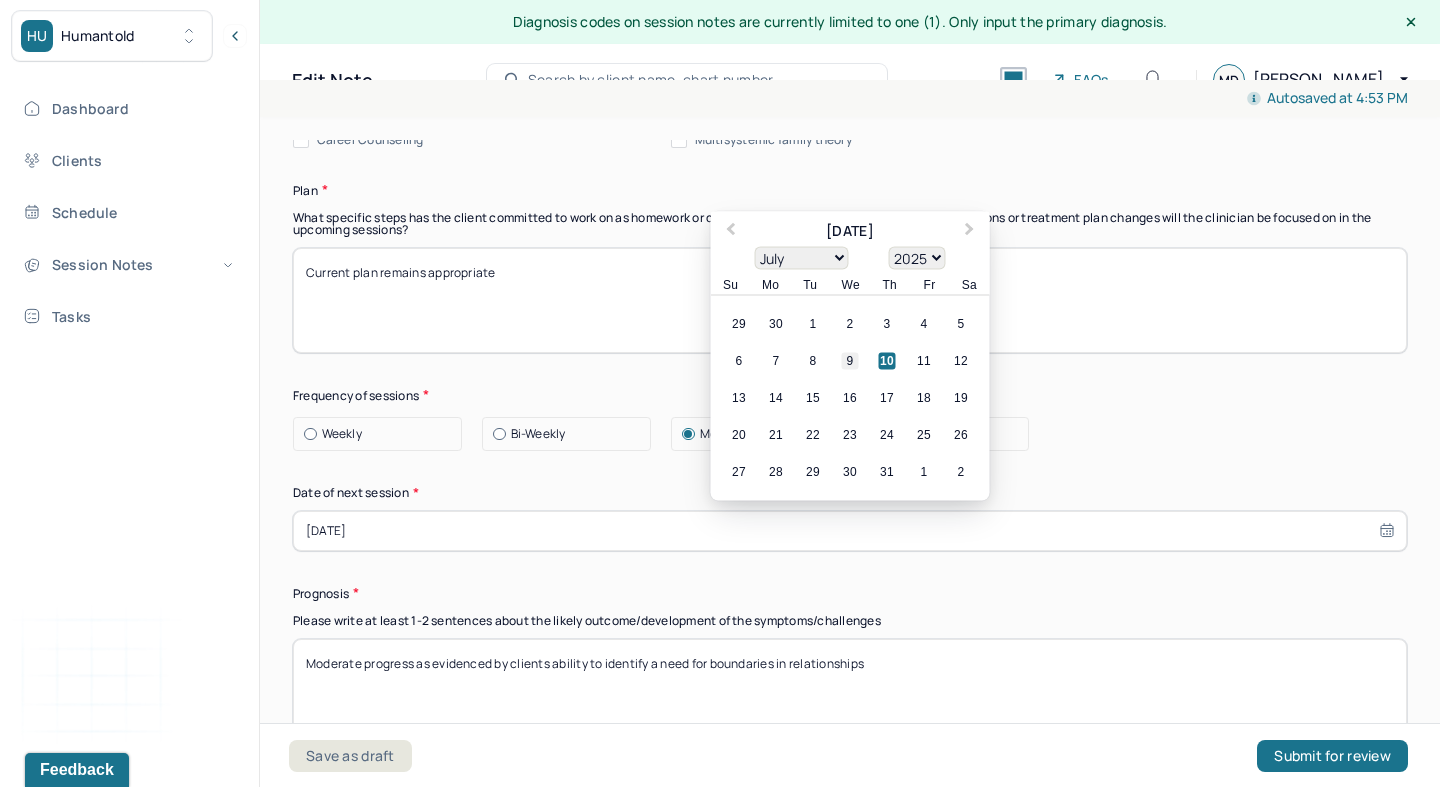 click on "9" at bounding box center [850, 360] 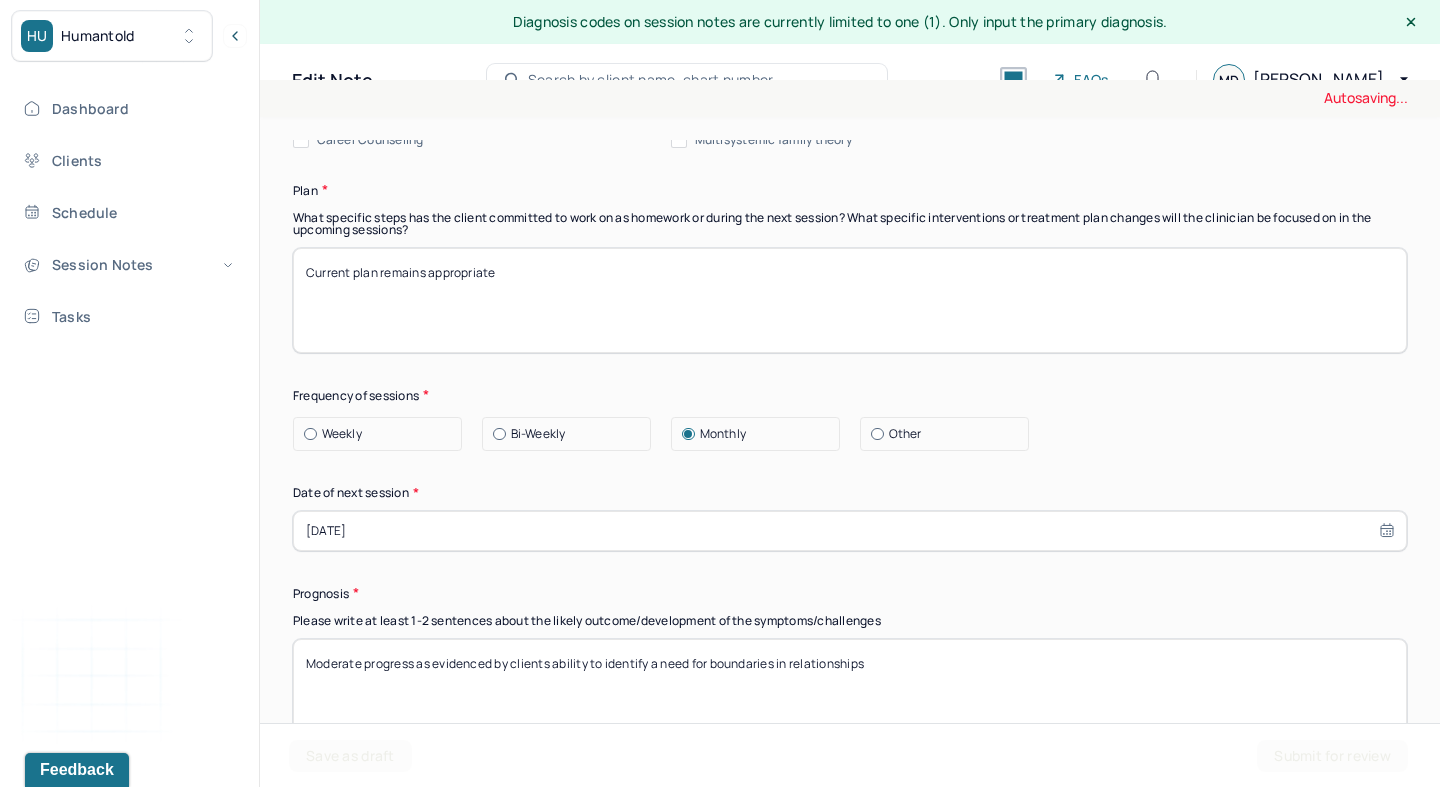 click on "[DATE]" at bounding box center (850, 531) 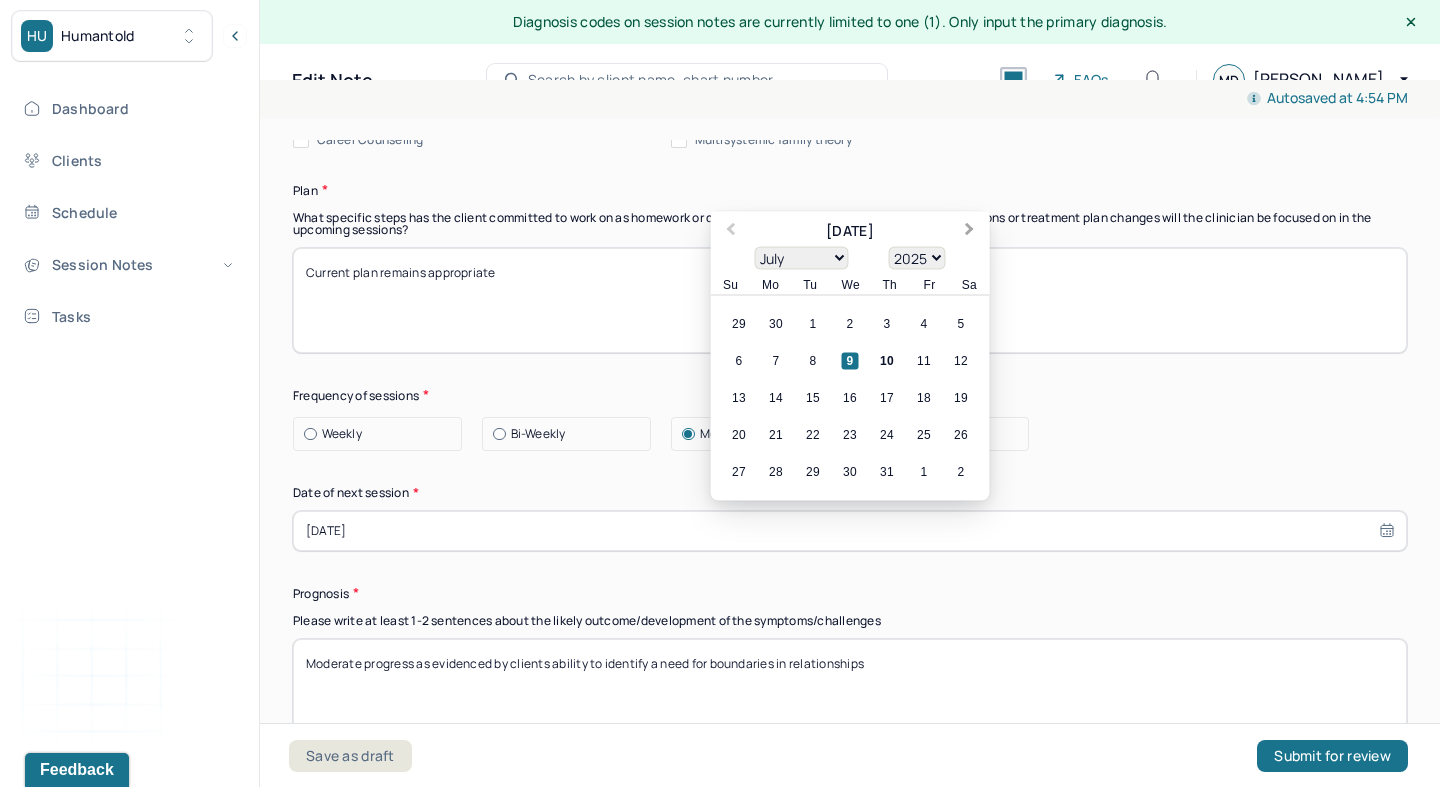 click on "Next Month" at bounding box center (970, 231) 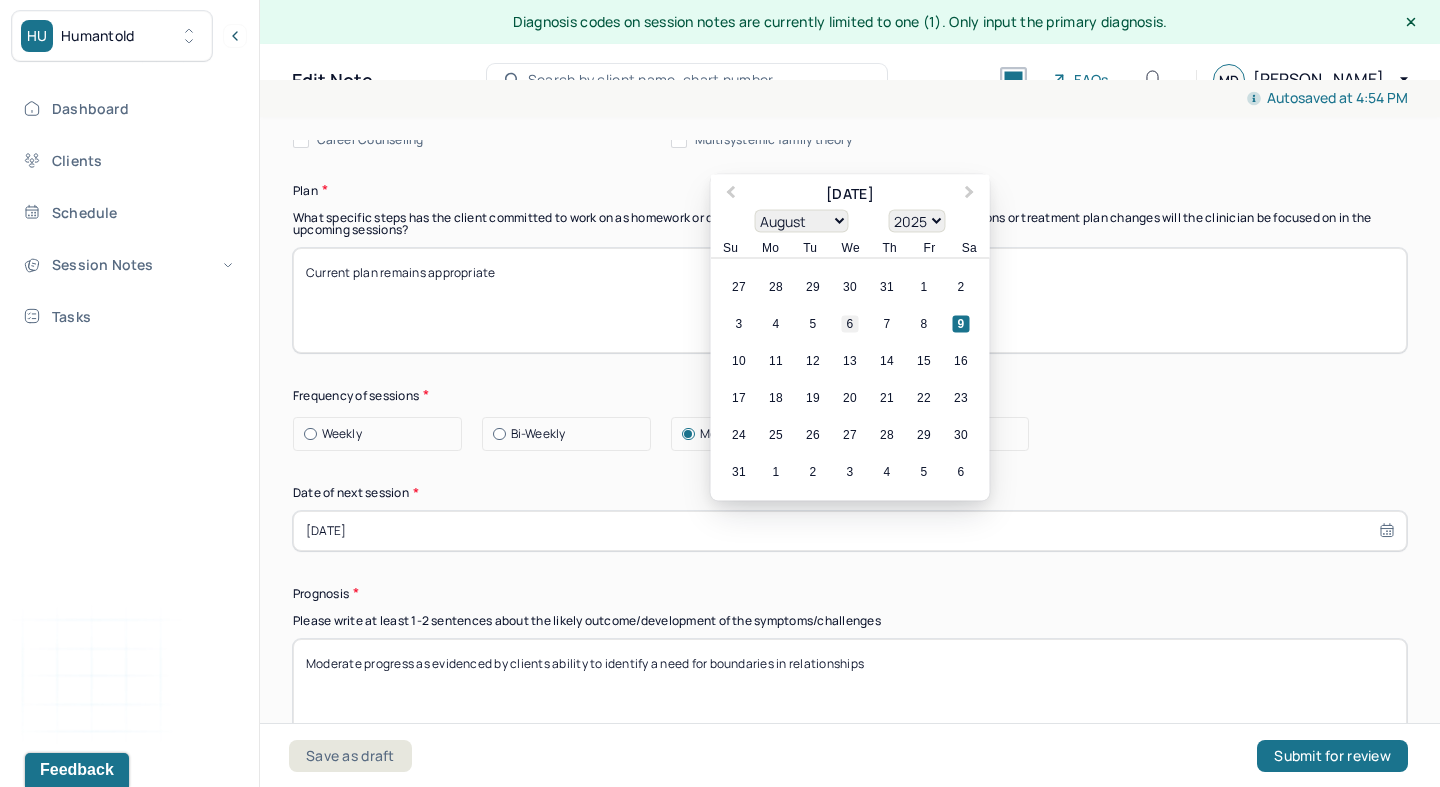 click on "6" at bounding box center [850, 323] 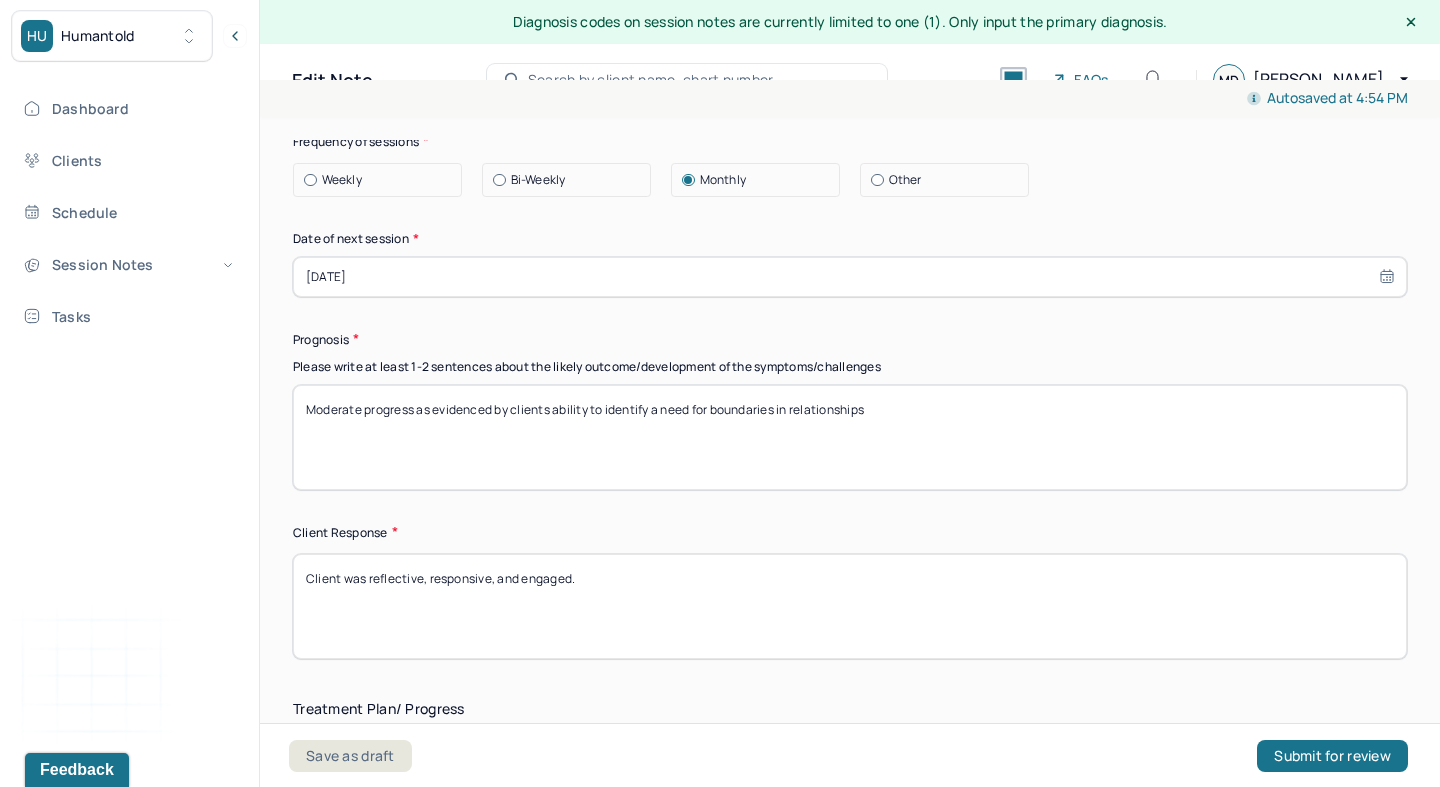 scroll, scrollTop: 2840, scrollLeft: 0, axis: vertical 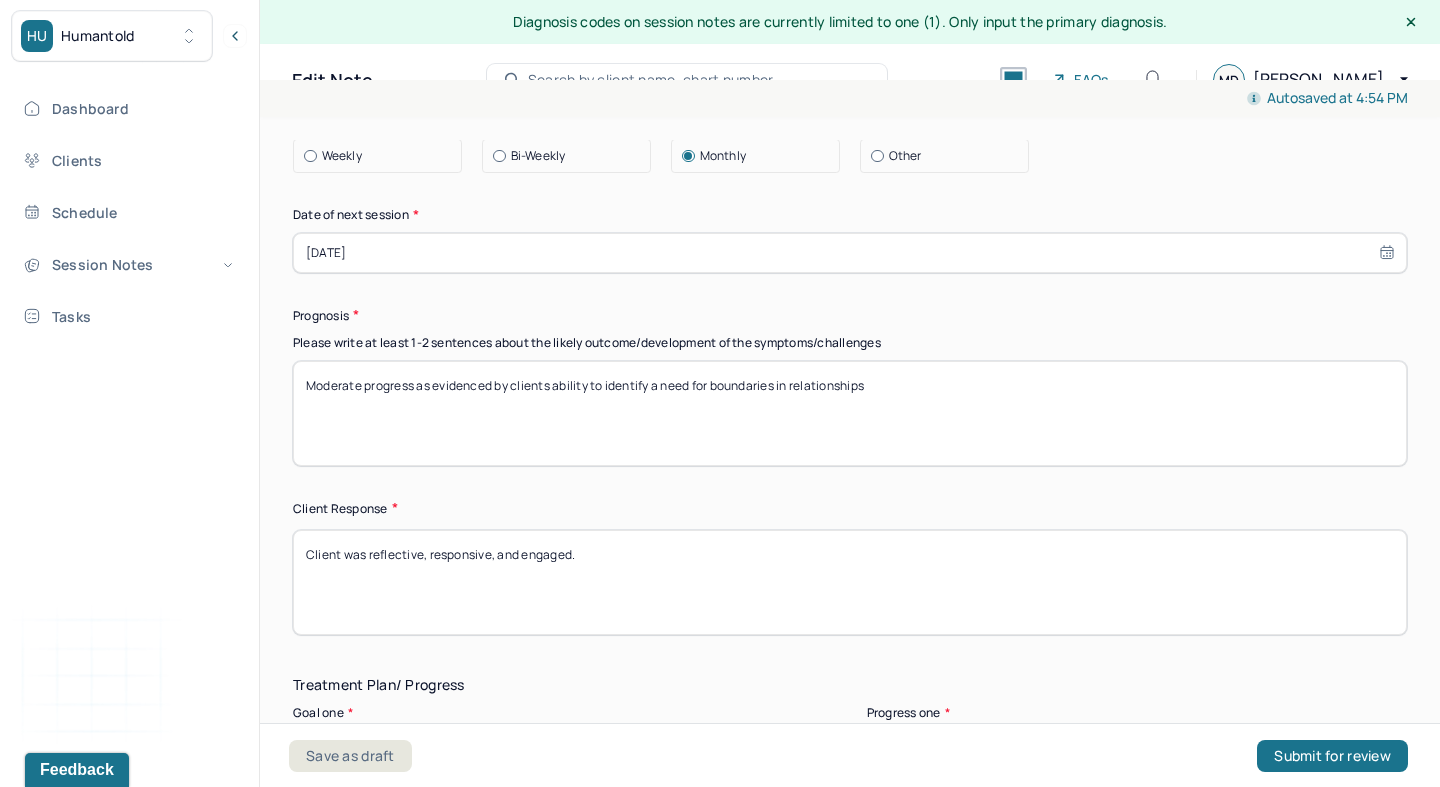 drag, startPoint x: 602, startPoint y: 378, endPoint x: 1158, endPoint y: 489, distance: 566.9718 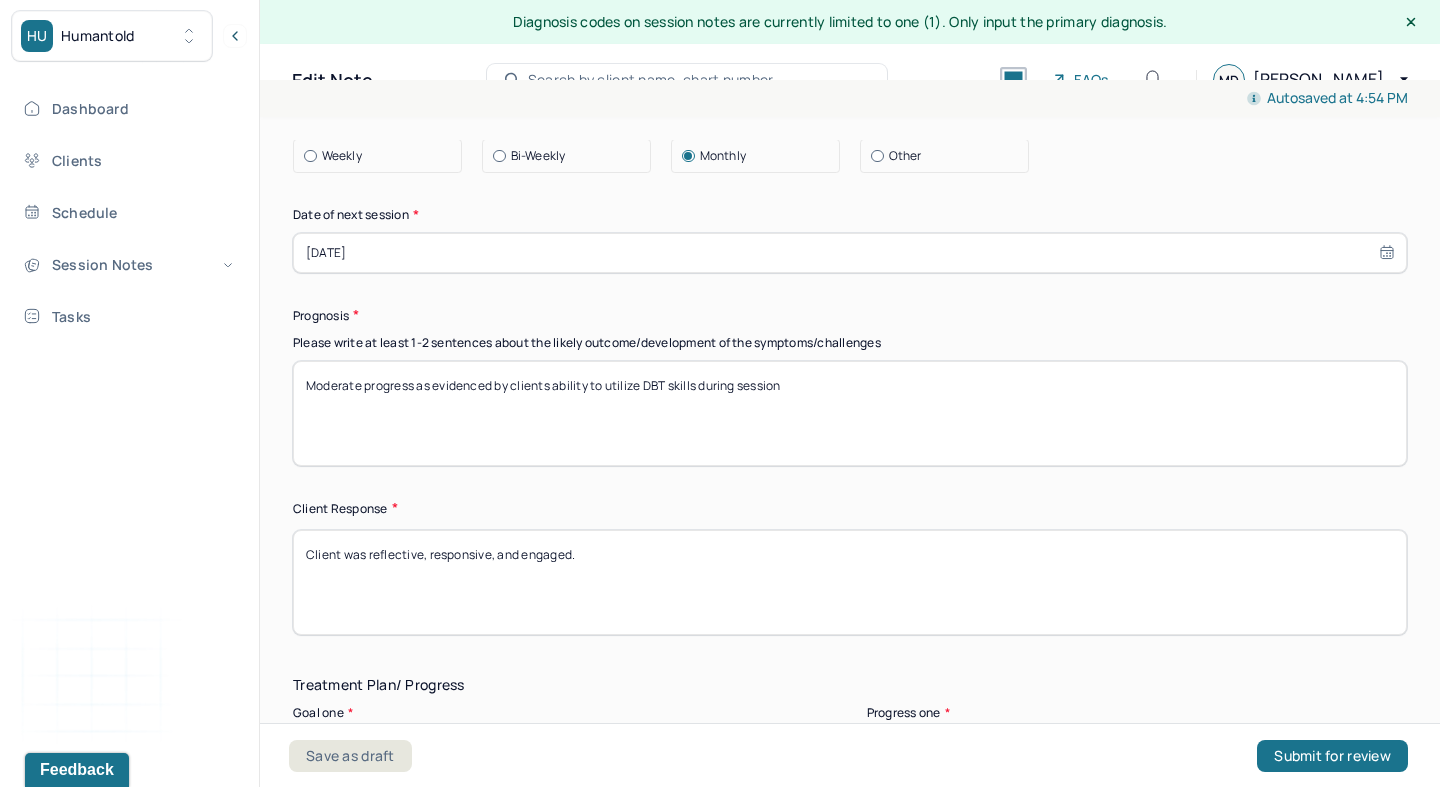 type on "Moderate progress as evidenced by clients ability to utilize DBT skills during session" 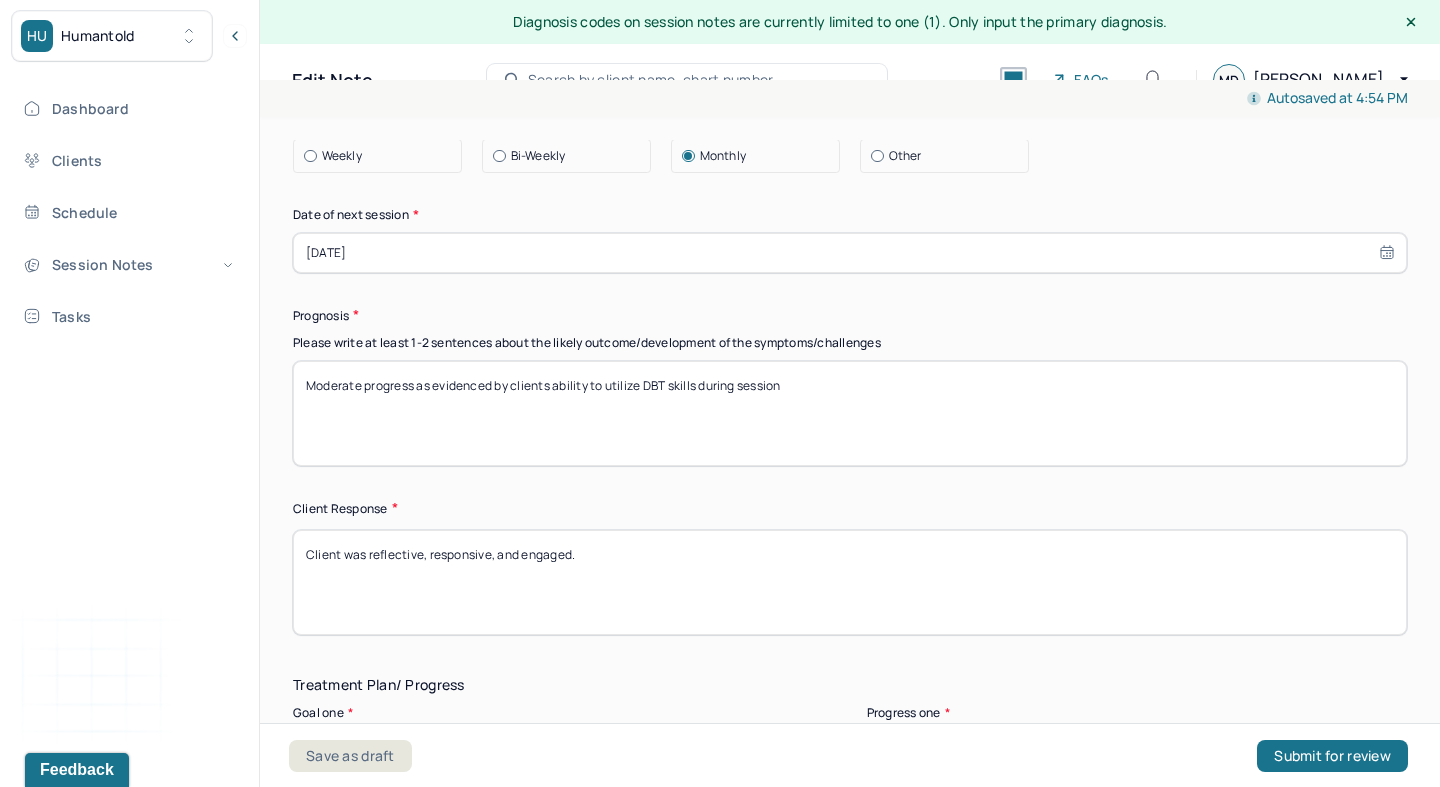 click on "Client was reflective, responsive, and engaged." at bounding box center (850, 582) 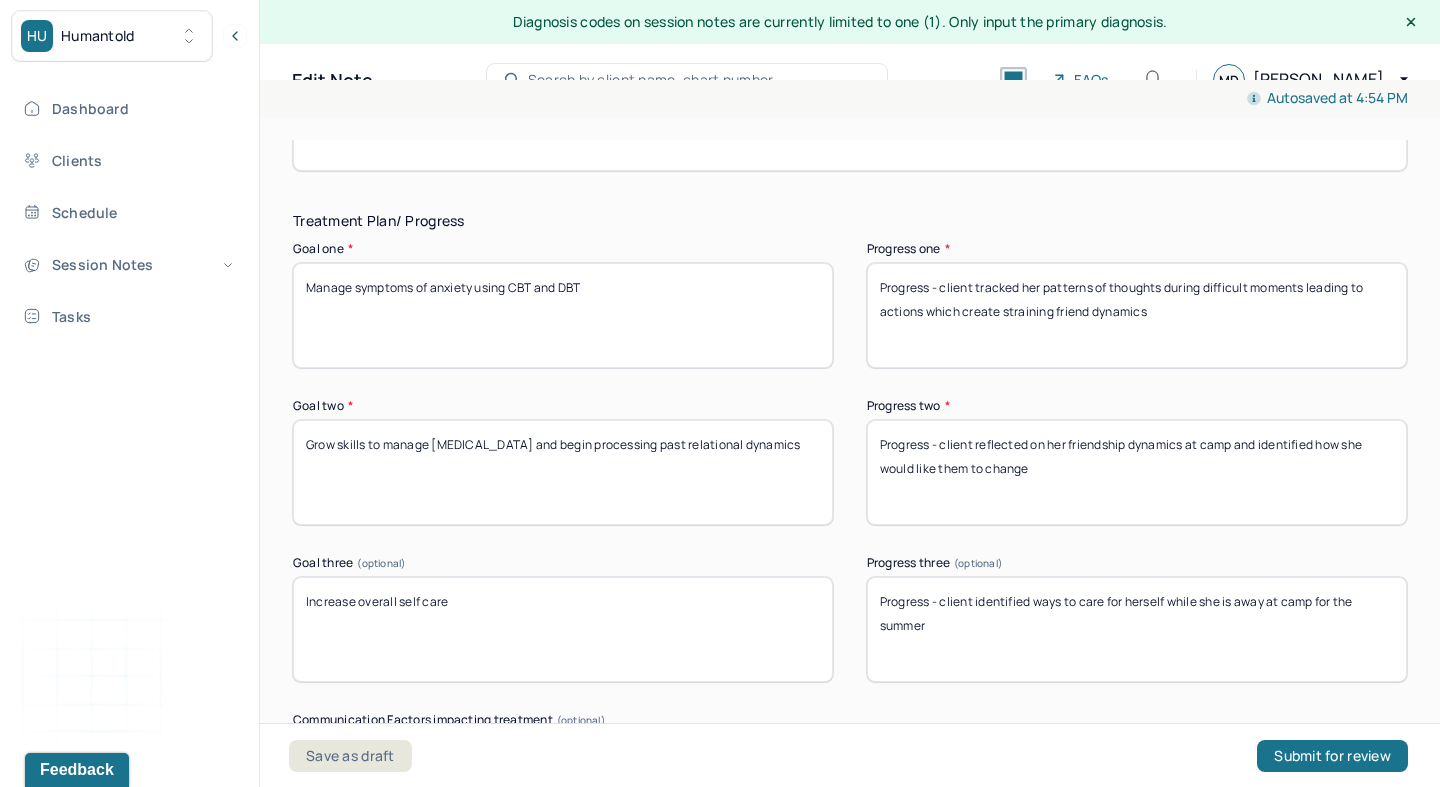 scroll, scrollTop: 3303, scrollLeft: 0, axis: vertical 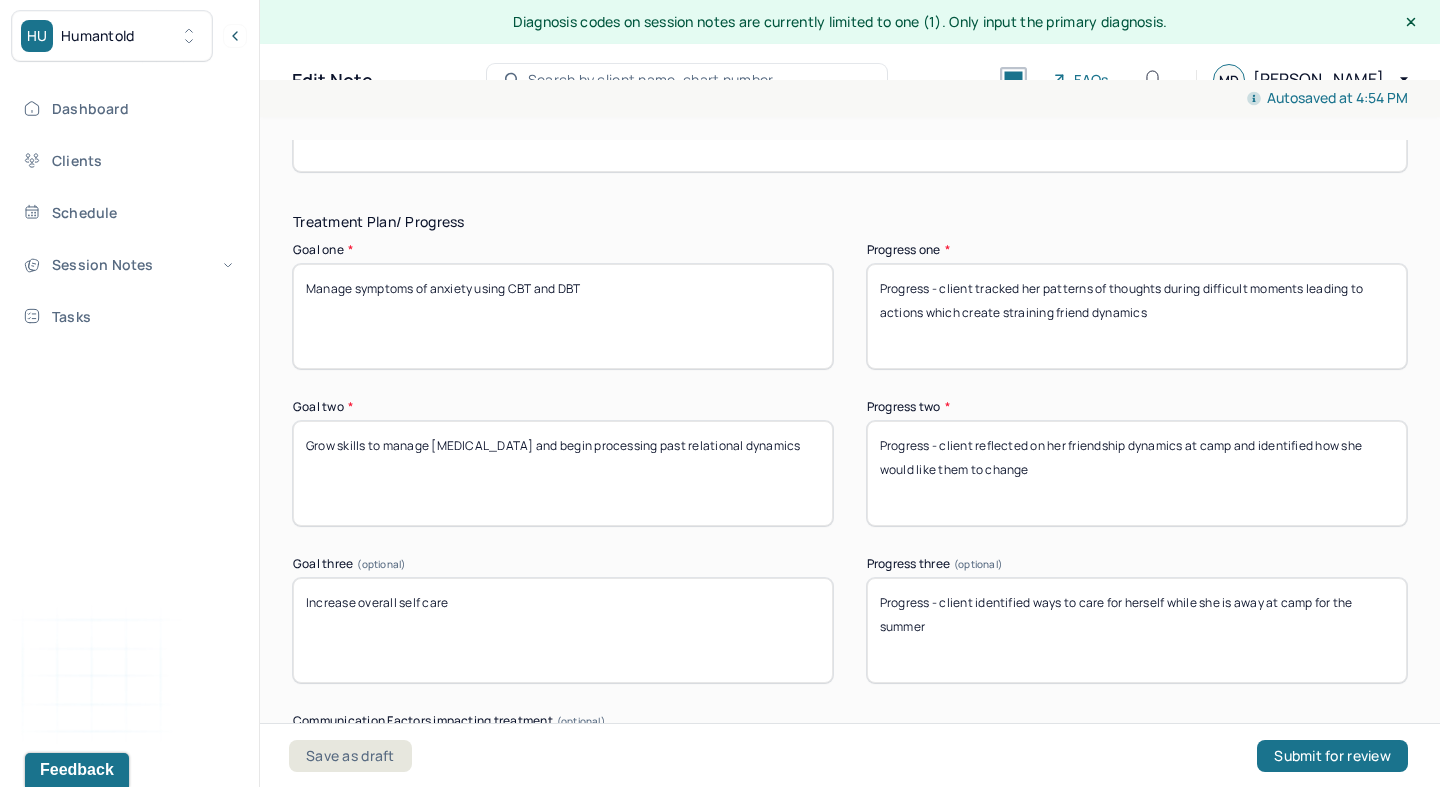 type on "Client was engaged and introspective throughout the session" 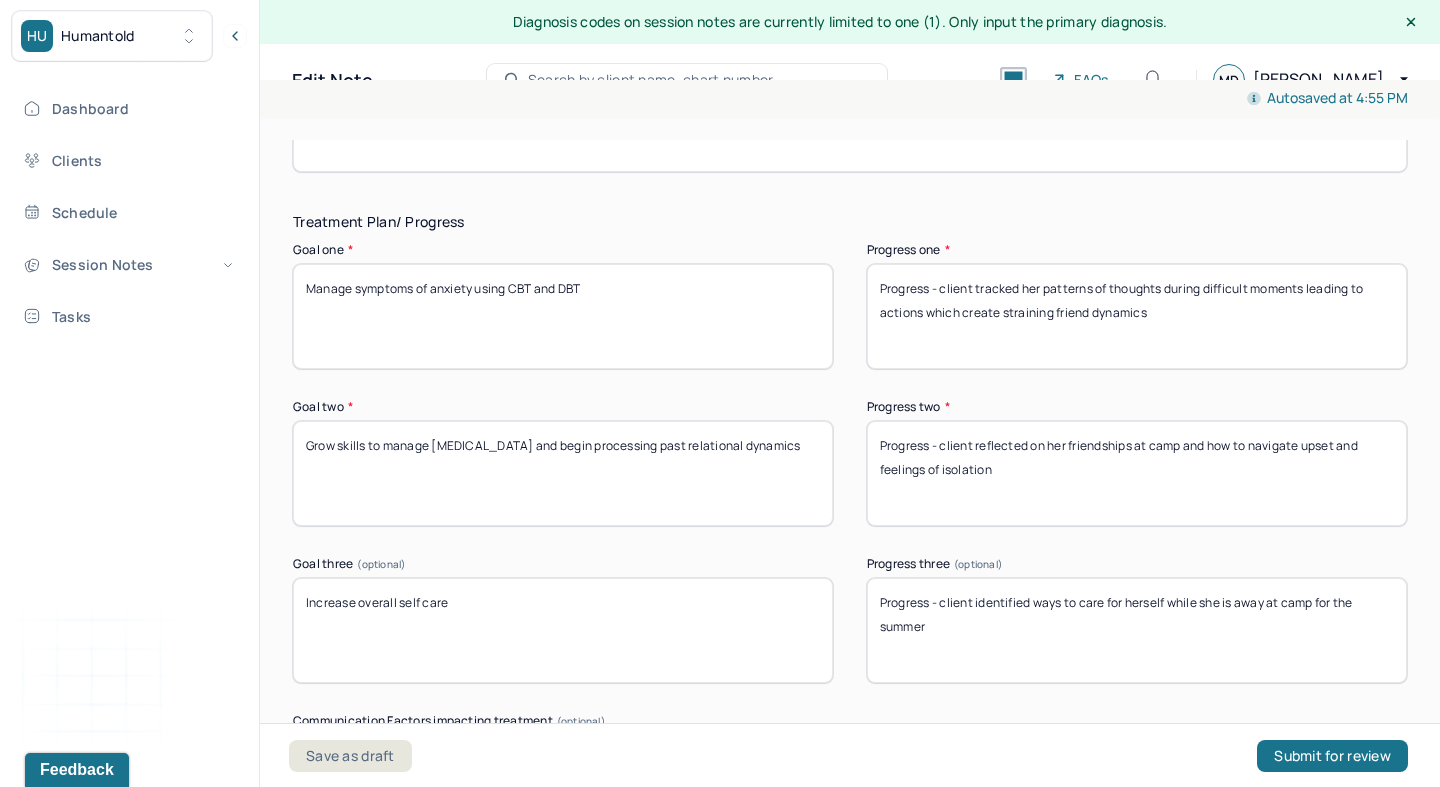 type on "Progress - client reflected on her friendships at camp and how to navigate upset and feelings of isolation" 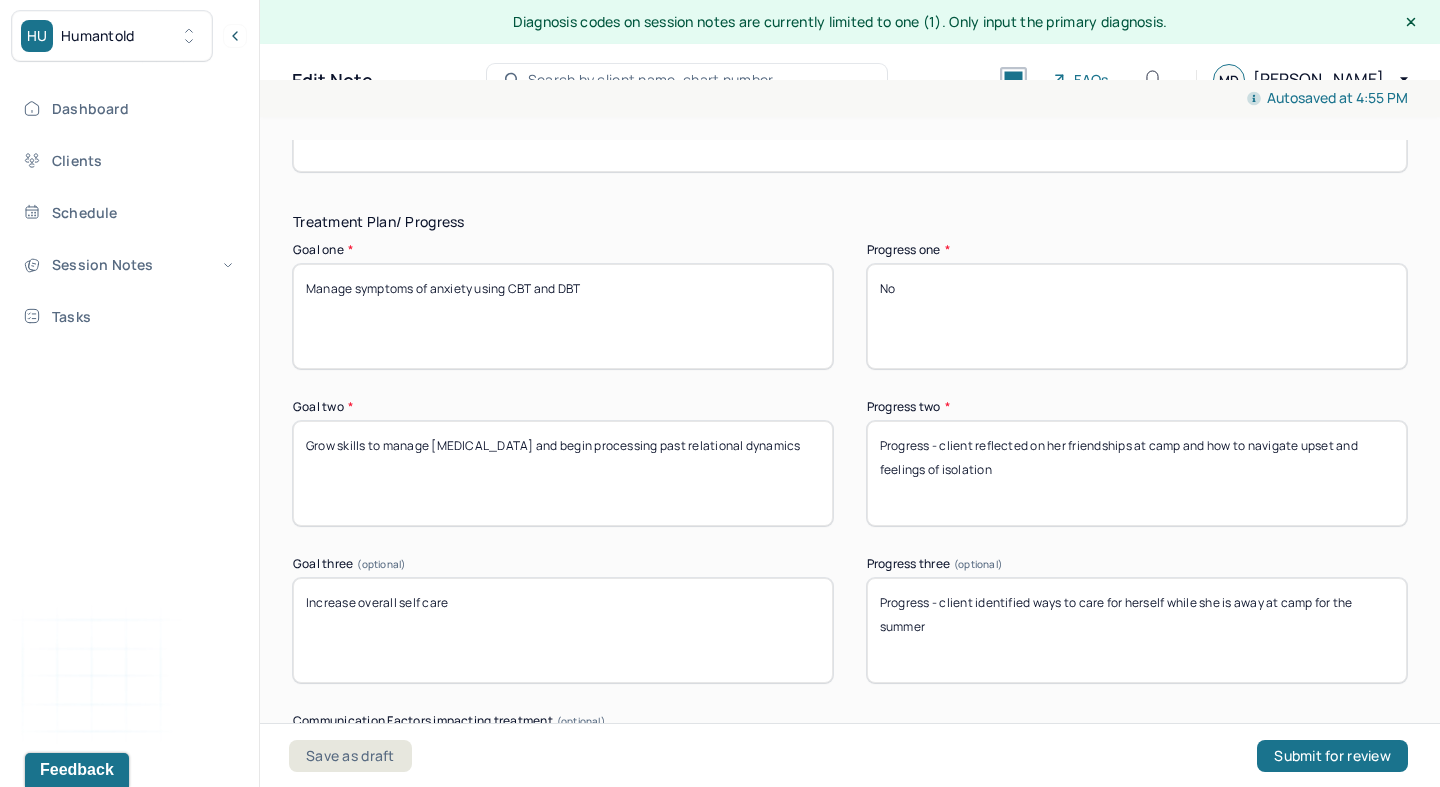 type on "N" 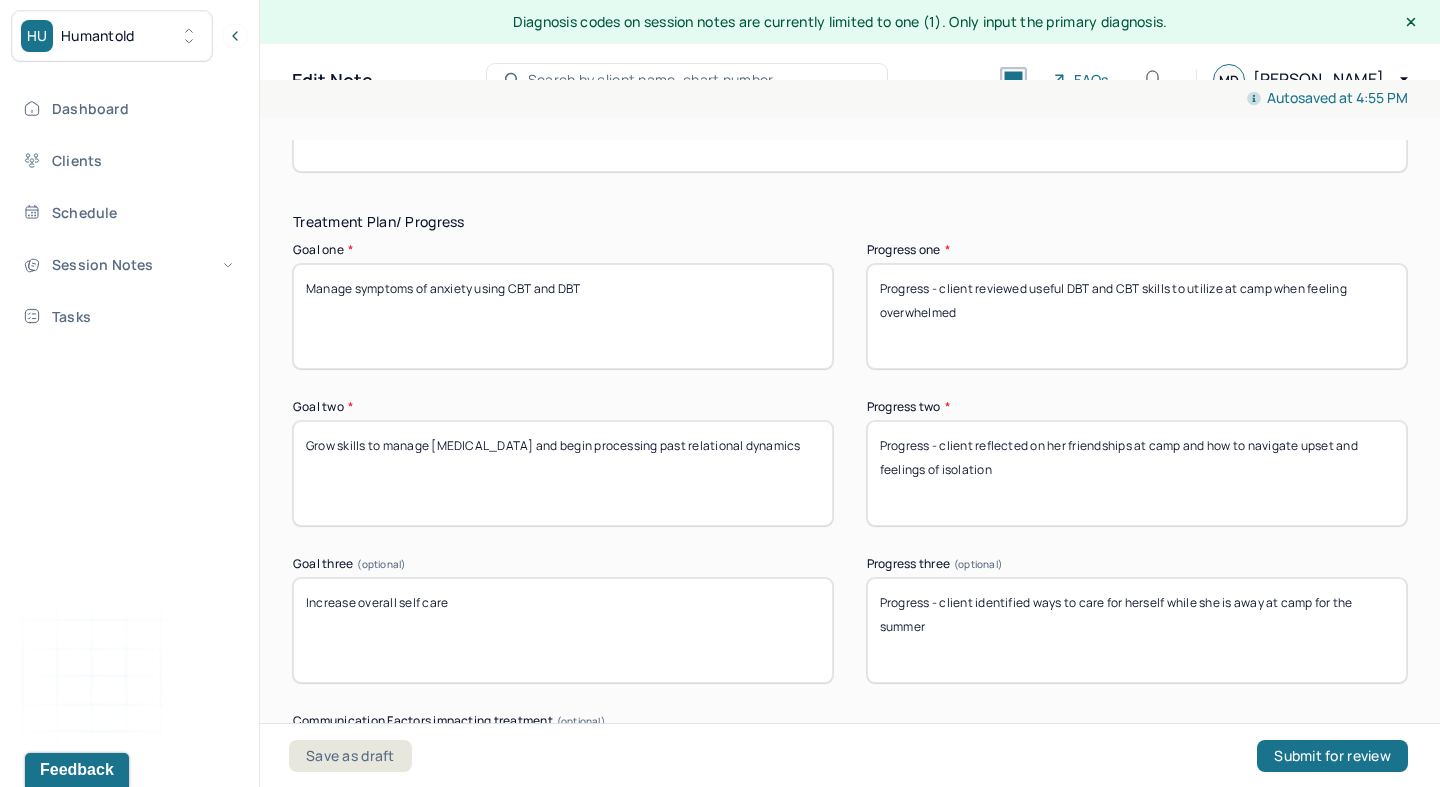 type on "Progress - client reviewed useful DBT and CBT skills to utilize at camp when feeling overwhelmed" 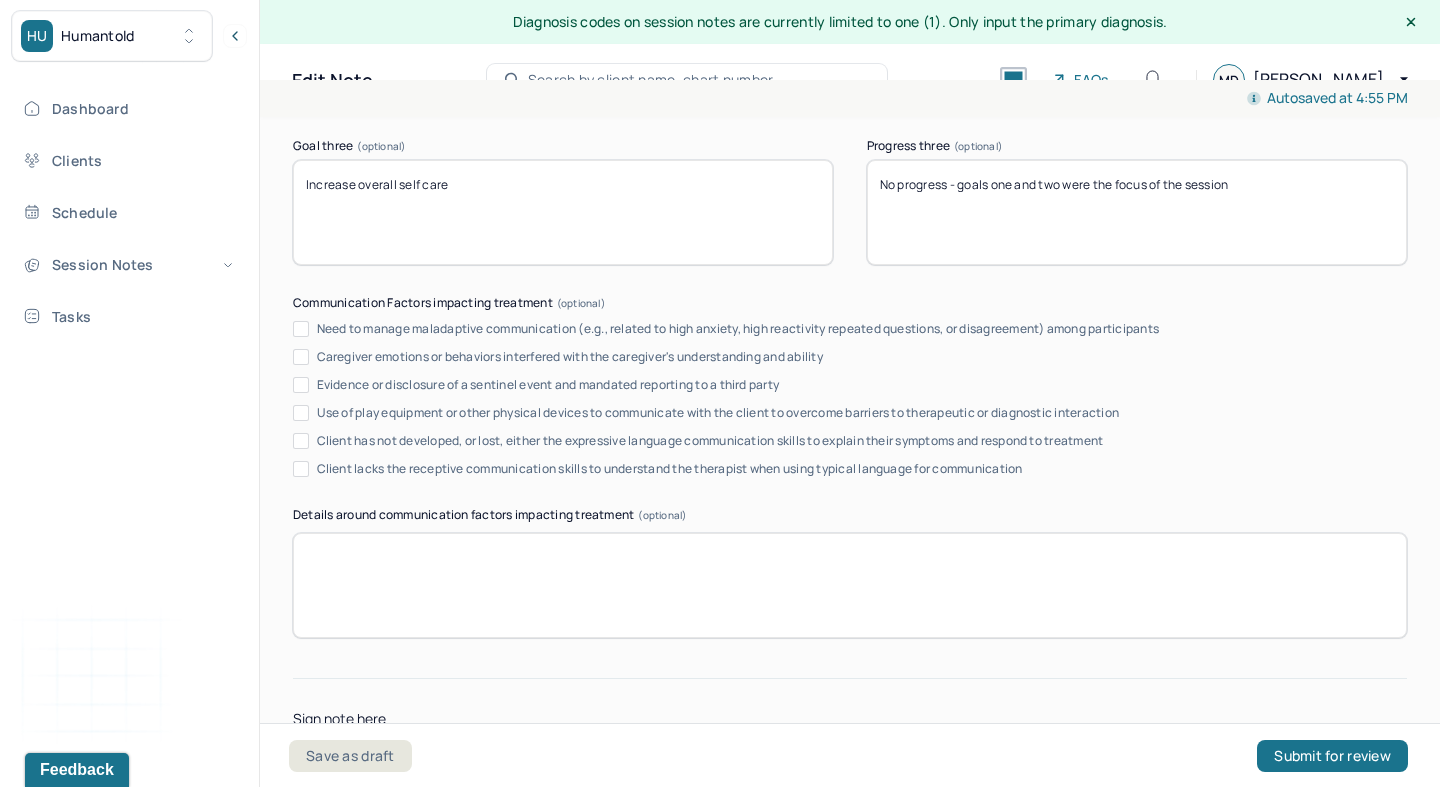 scroll, scrollTop: 3872, scrollLeft: 0, axis: vertical 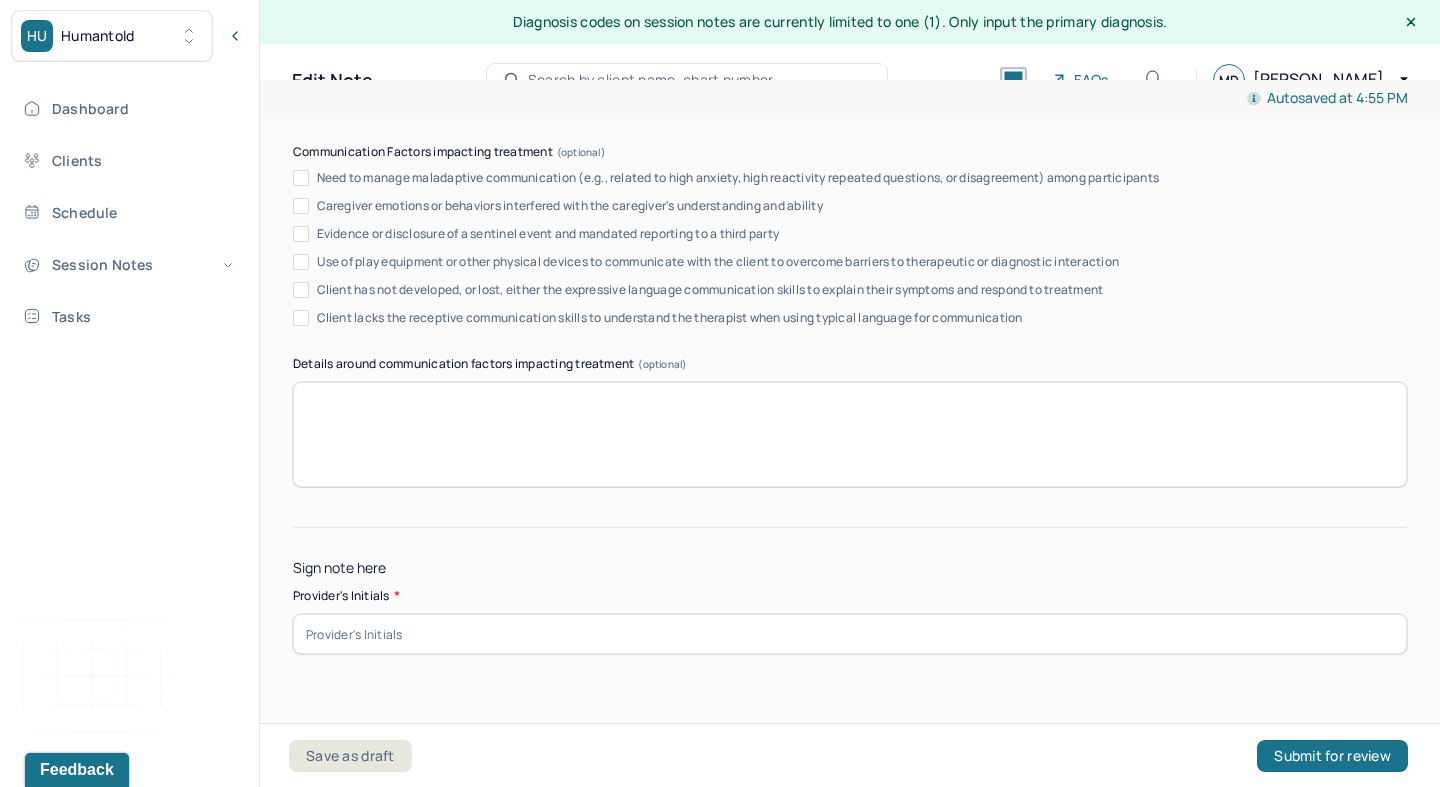 type on "No progress - goals one and two were the focus of the session" 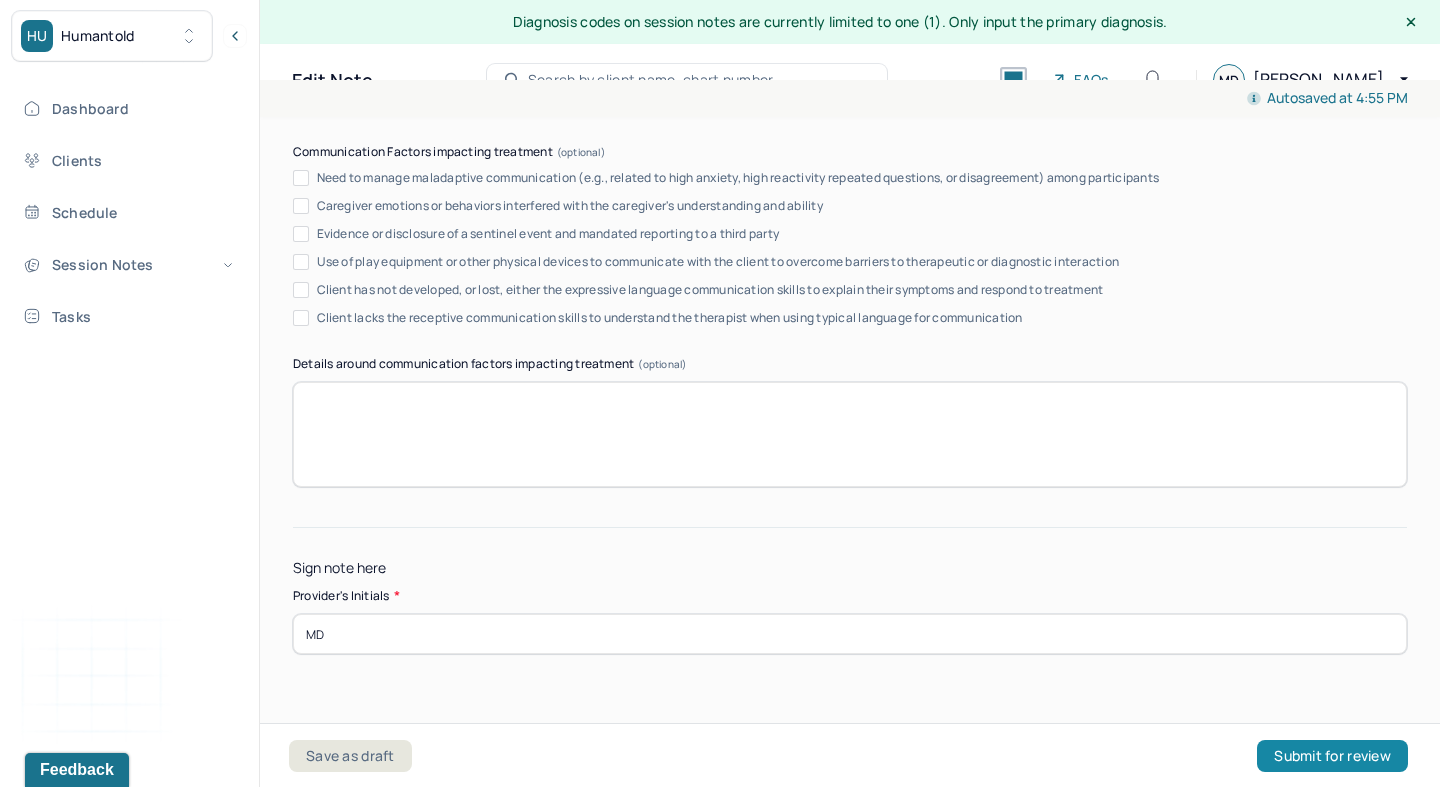 type on "MD" 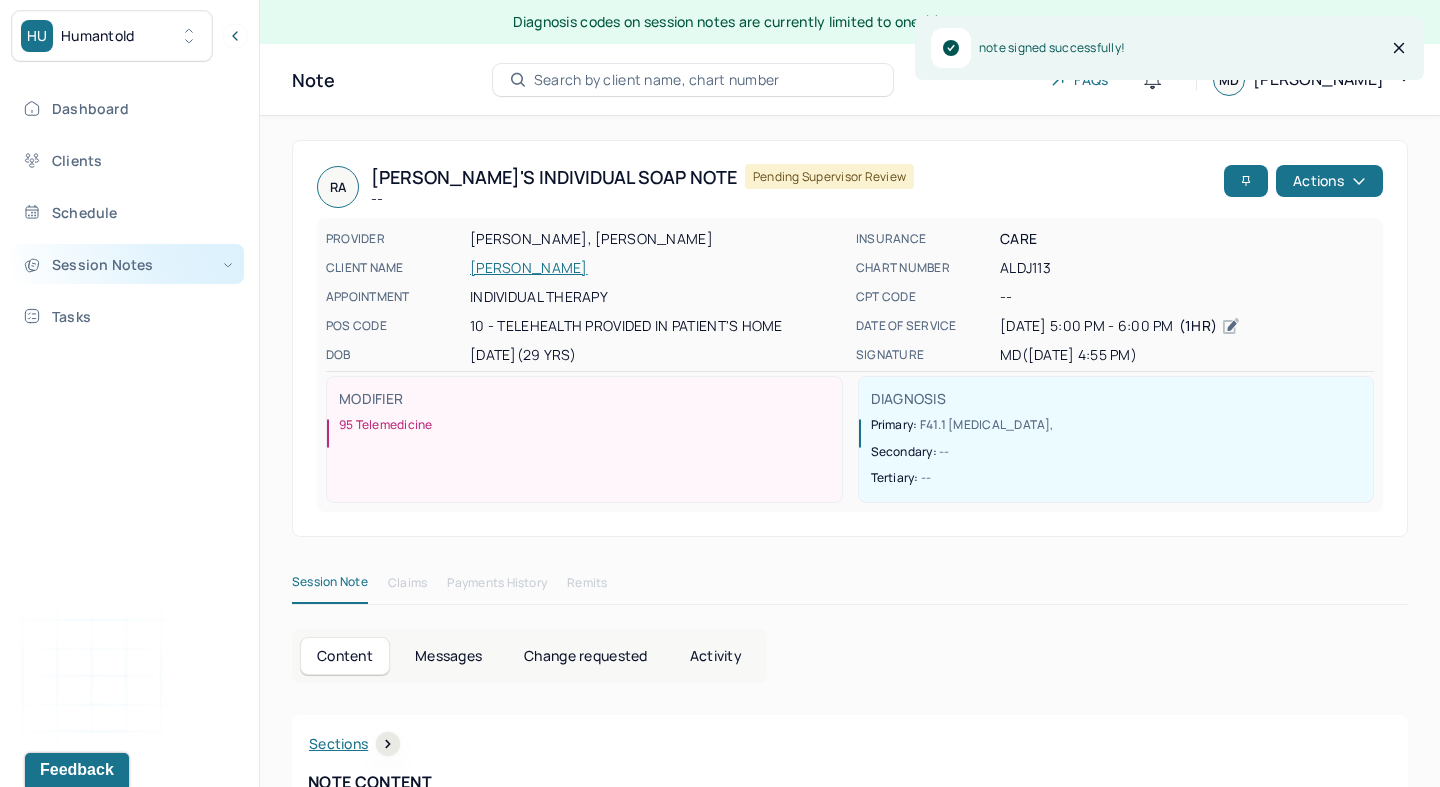 click on "Session Notes" at bounding box center (128, 264) 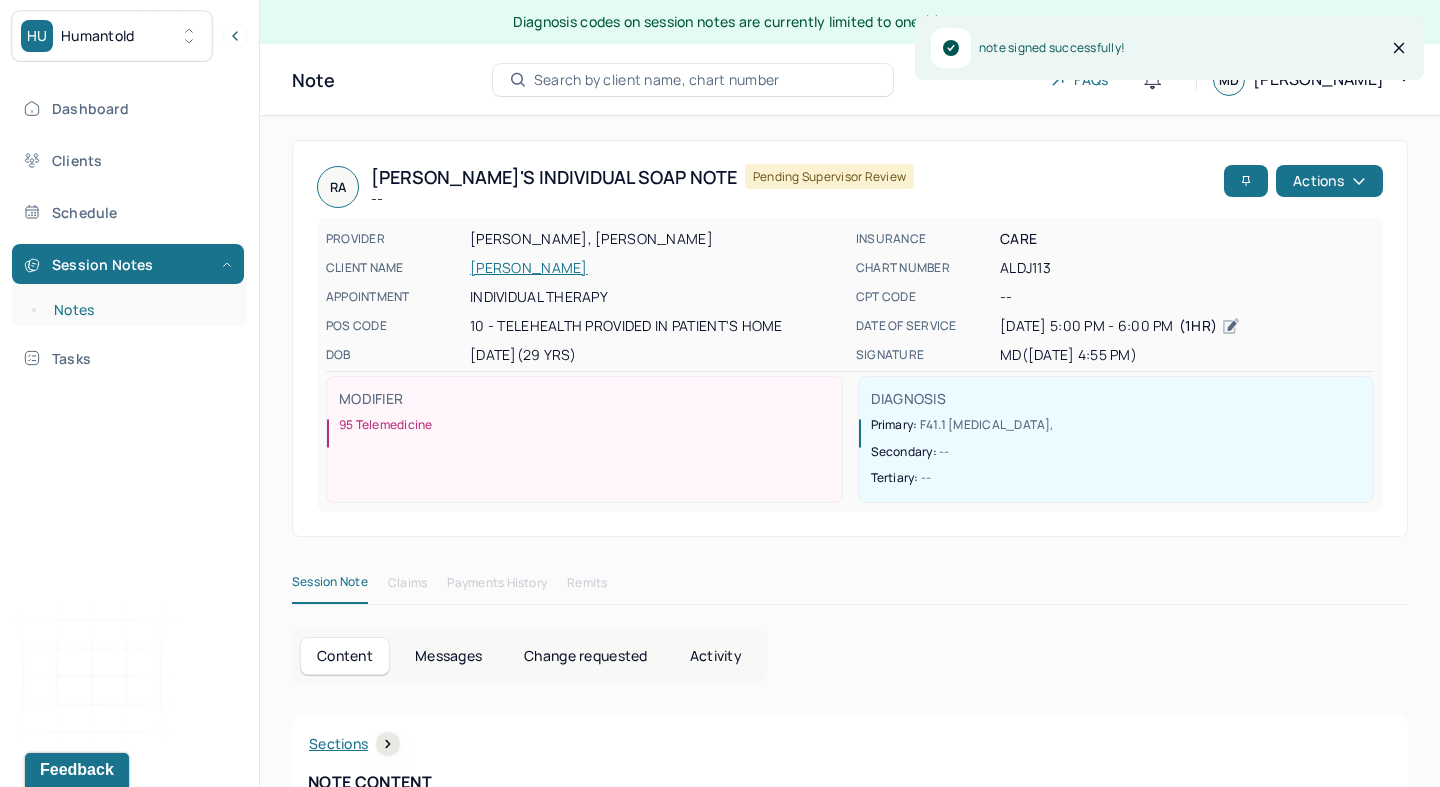 click on "Notes" at bounding box center [139, 310] 